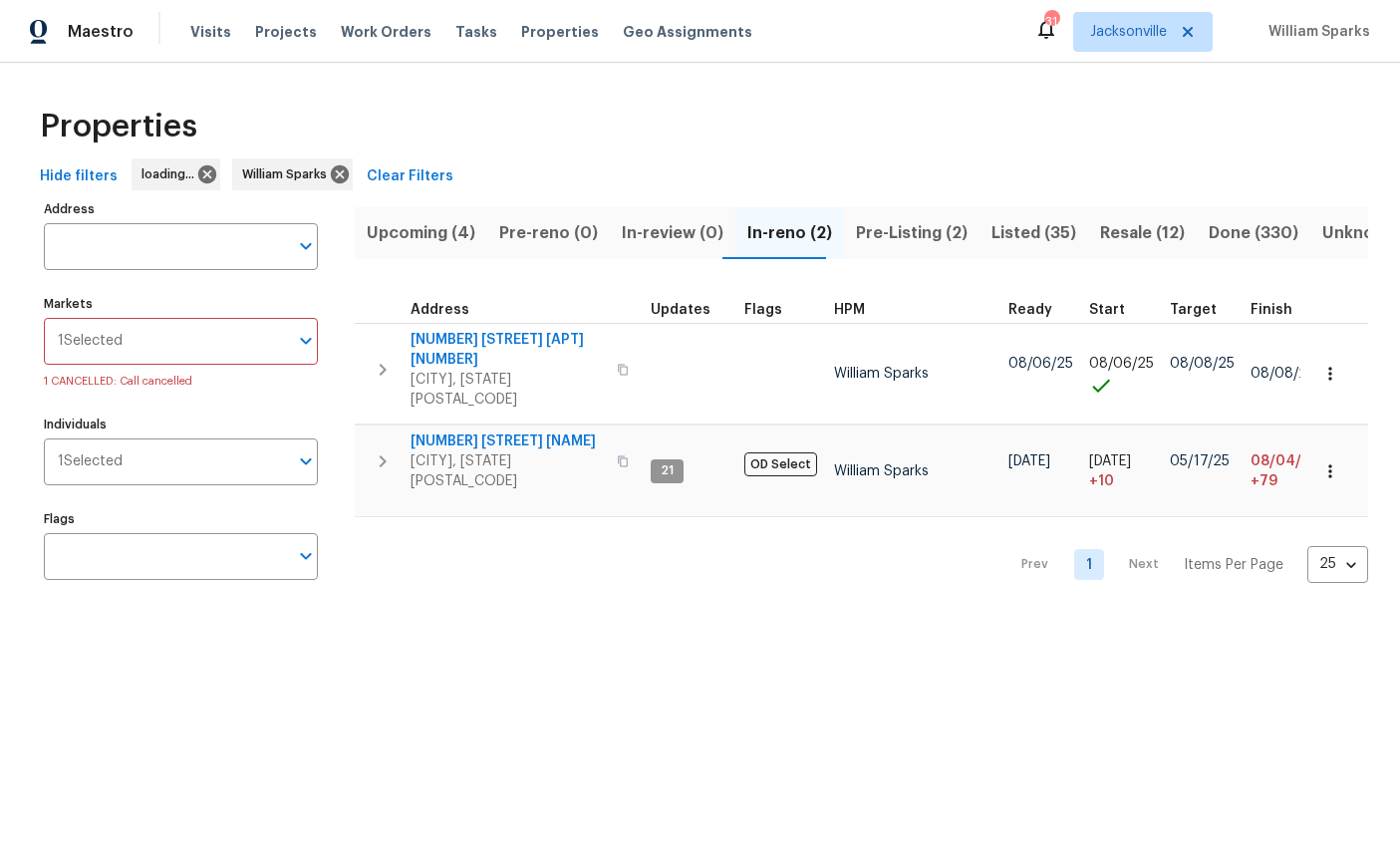 scroll, scrollTop: 0, scrollLeft: 0, axis: both 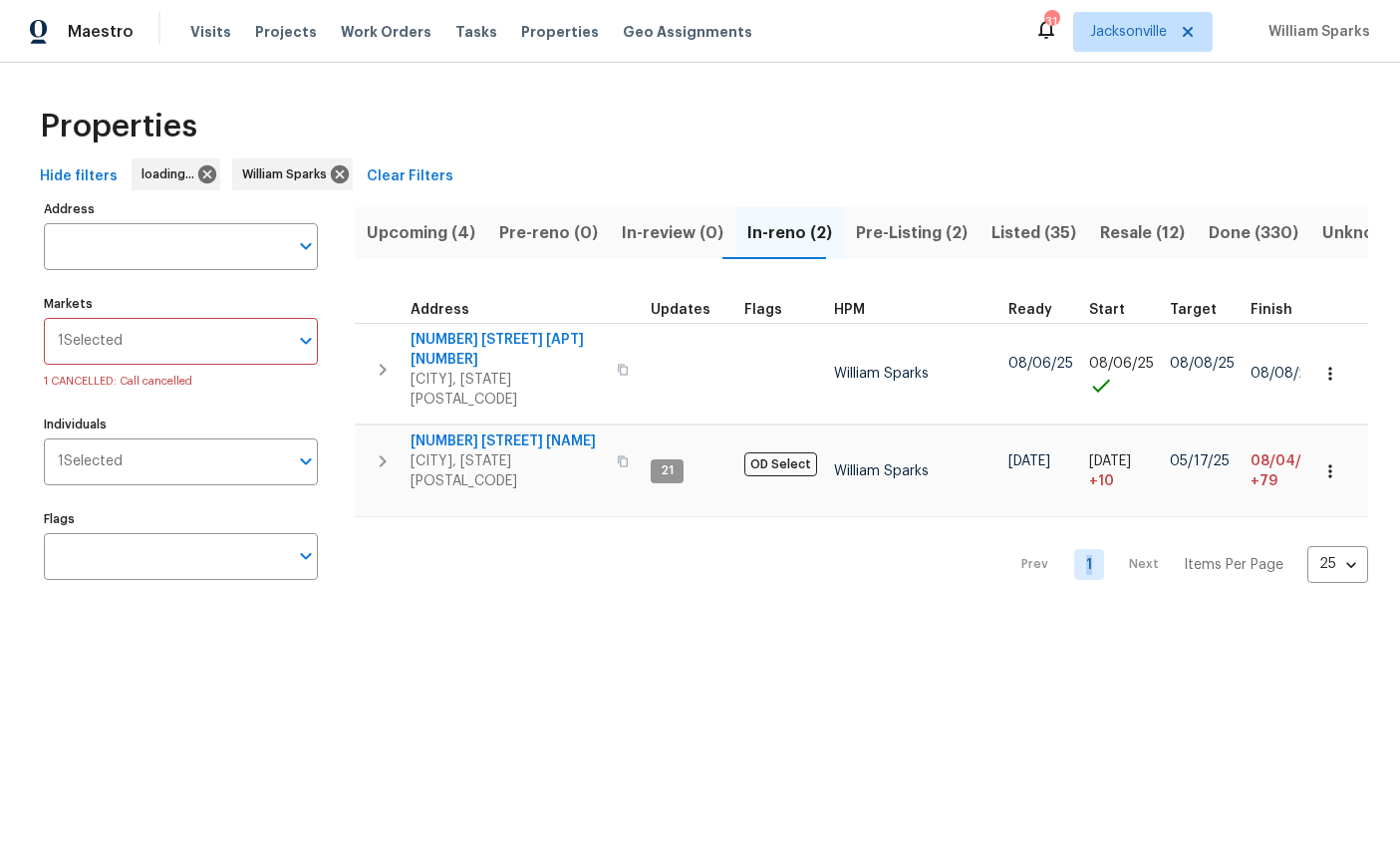 click on "8550 Touchton Rd Apt 635" at bounding box center (507, 350) 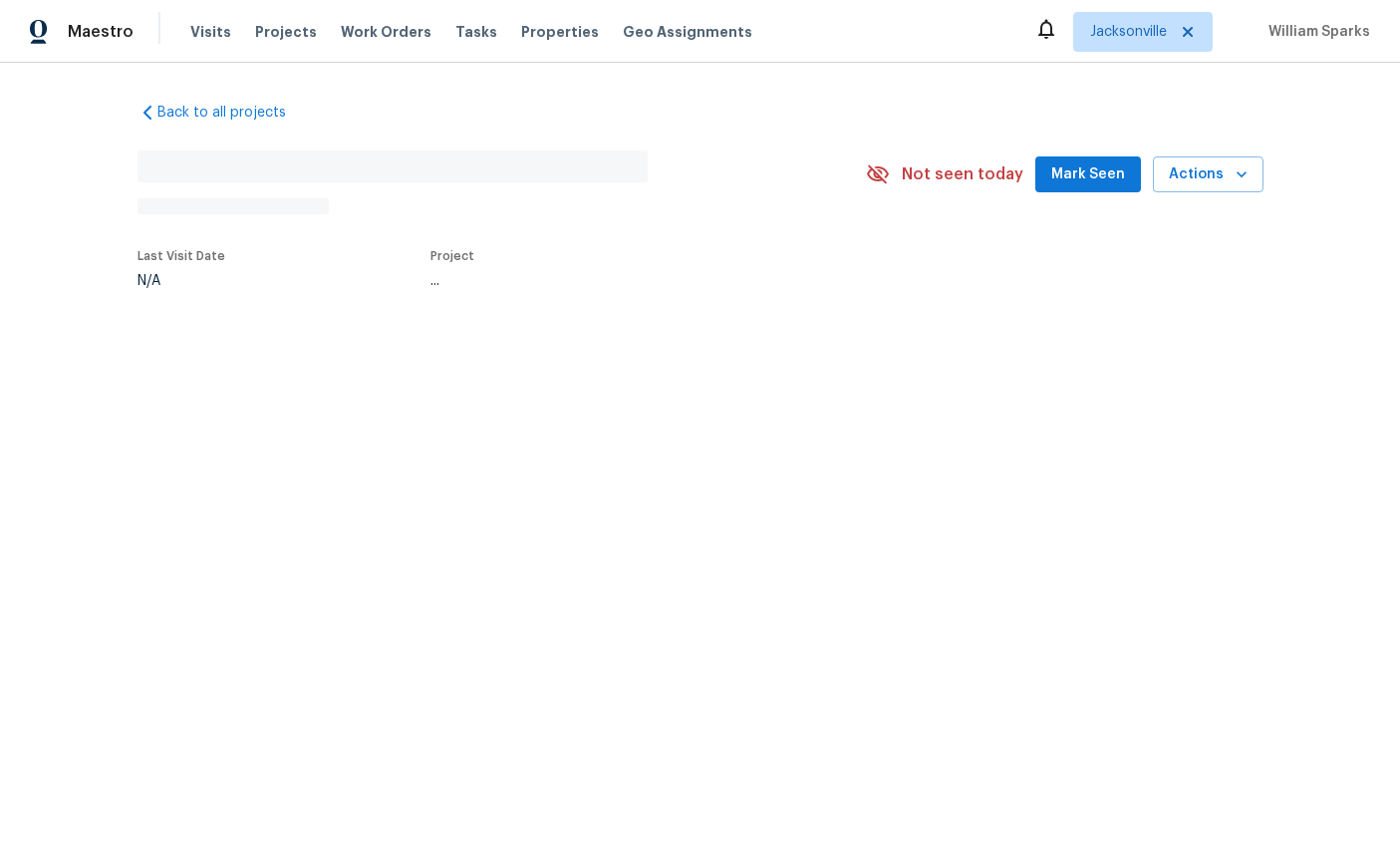scroll, scrollTop: 0, scrollLeft: 0, axis: both 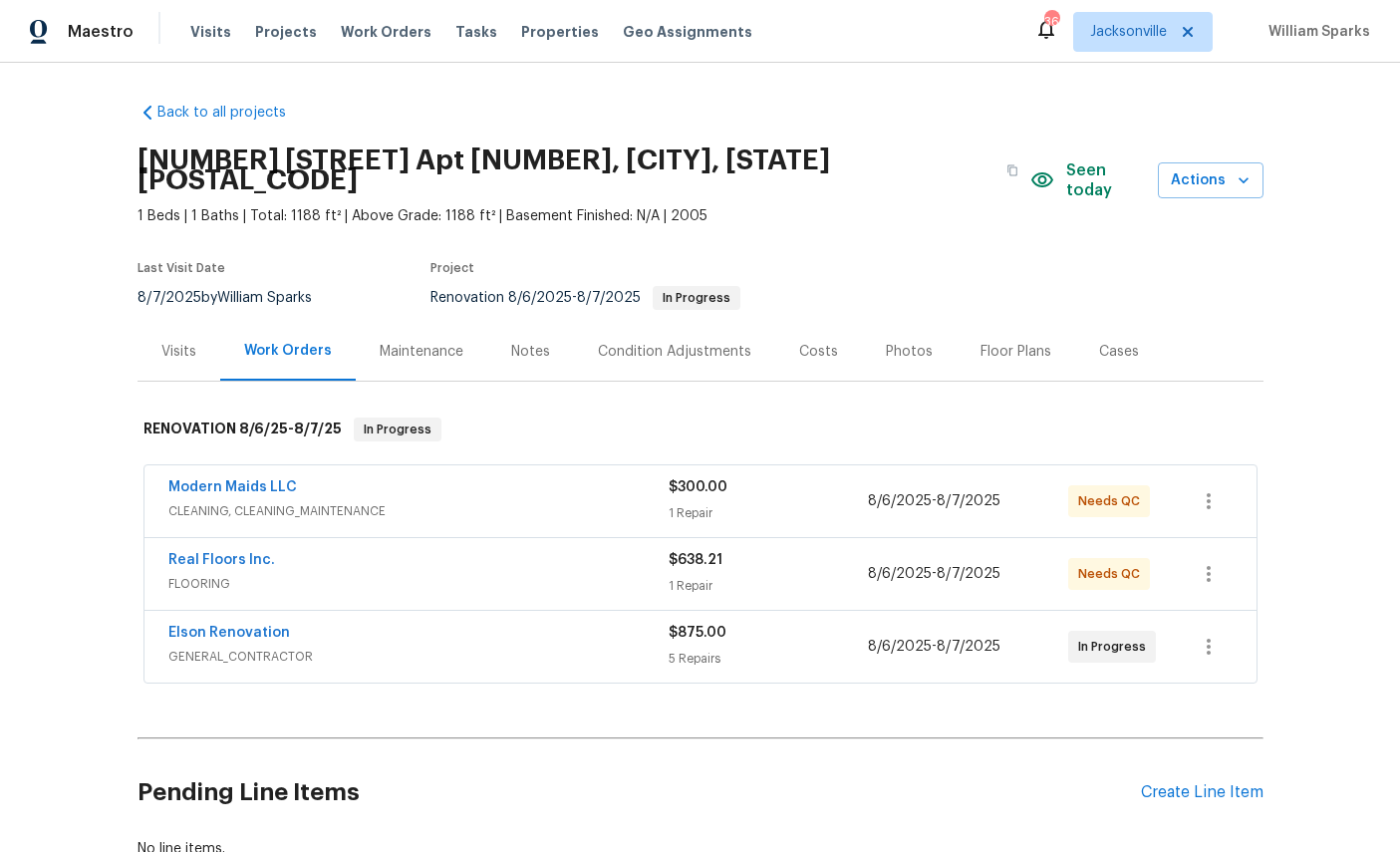click on "Modern Maids LLC" at bounding box center [232, 487] 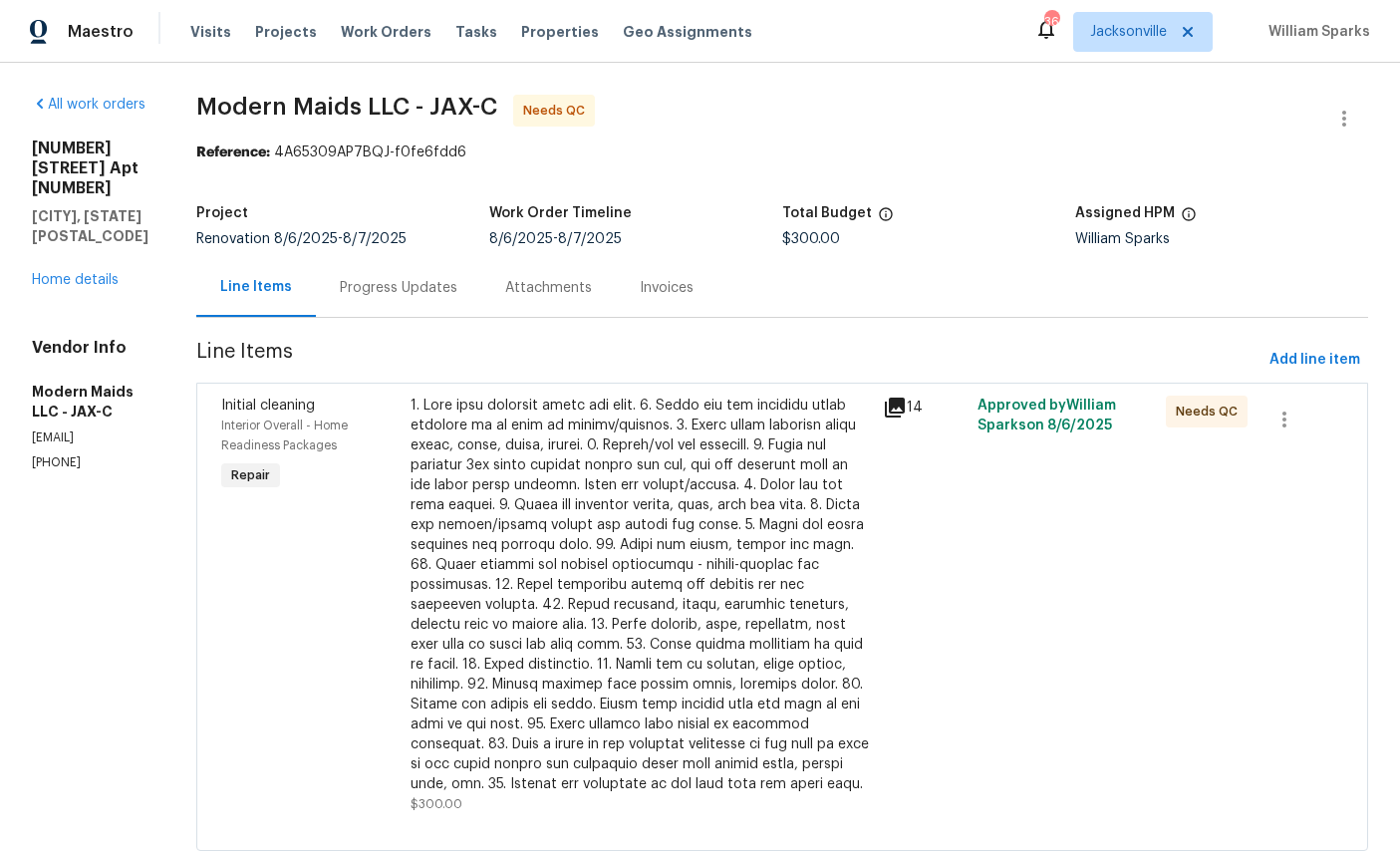 click on "Interior Overall - Home Readiness Packages" at bounding box center (310, 435) 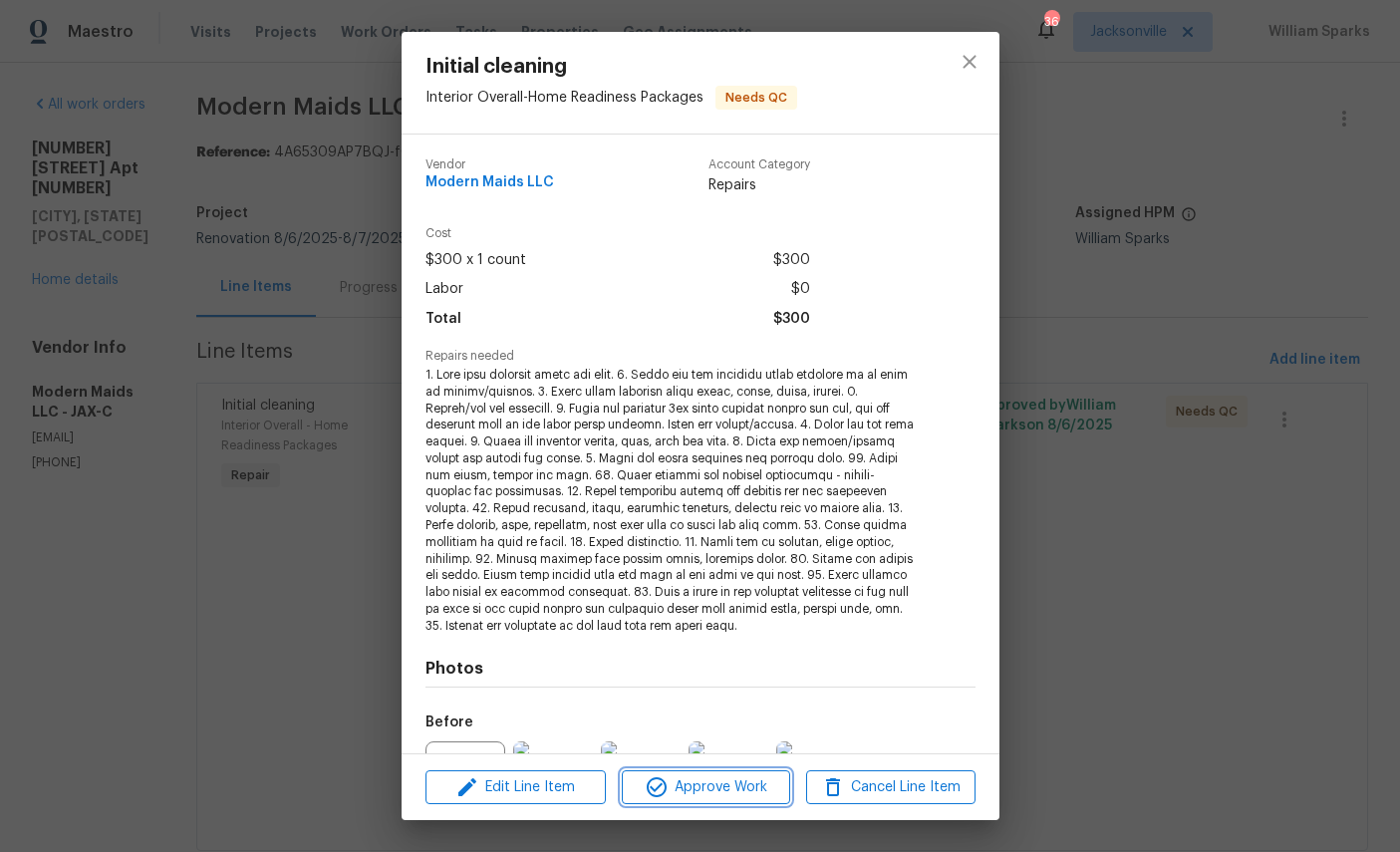 click on "Approve Work" at bounding box center [705, 787] 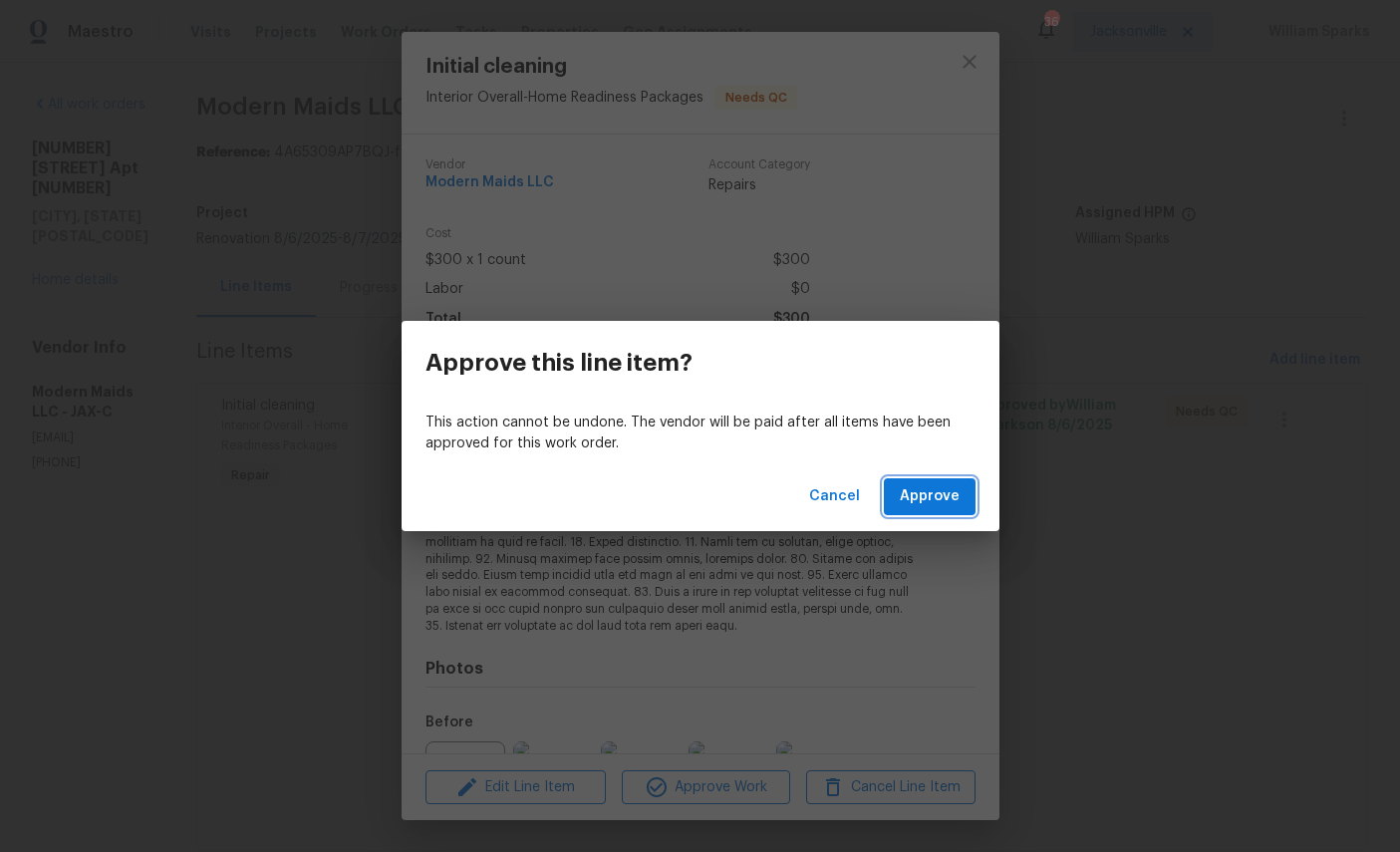 click on "Approve" at bounding box center (930, 496) 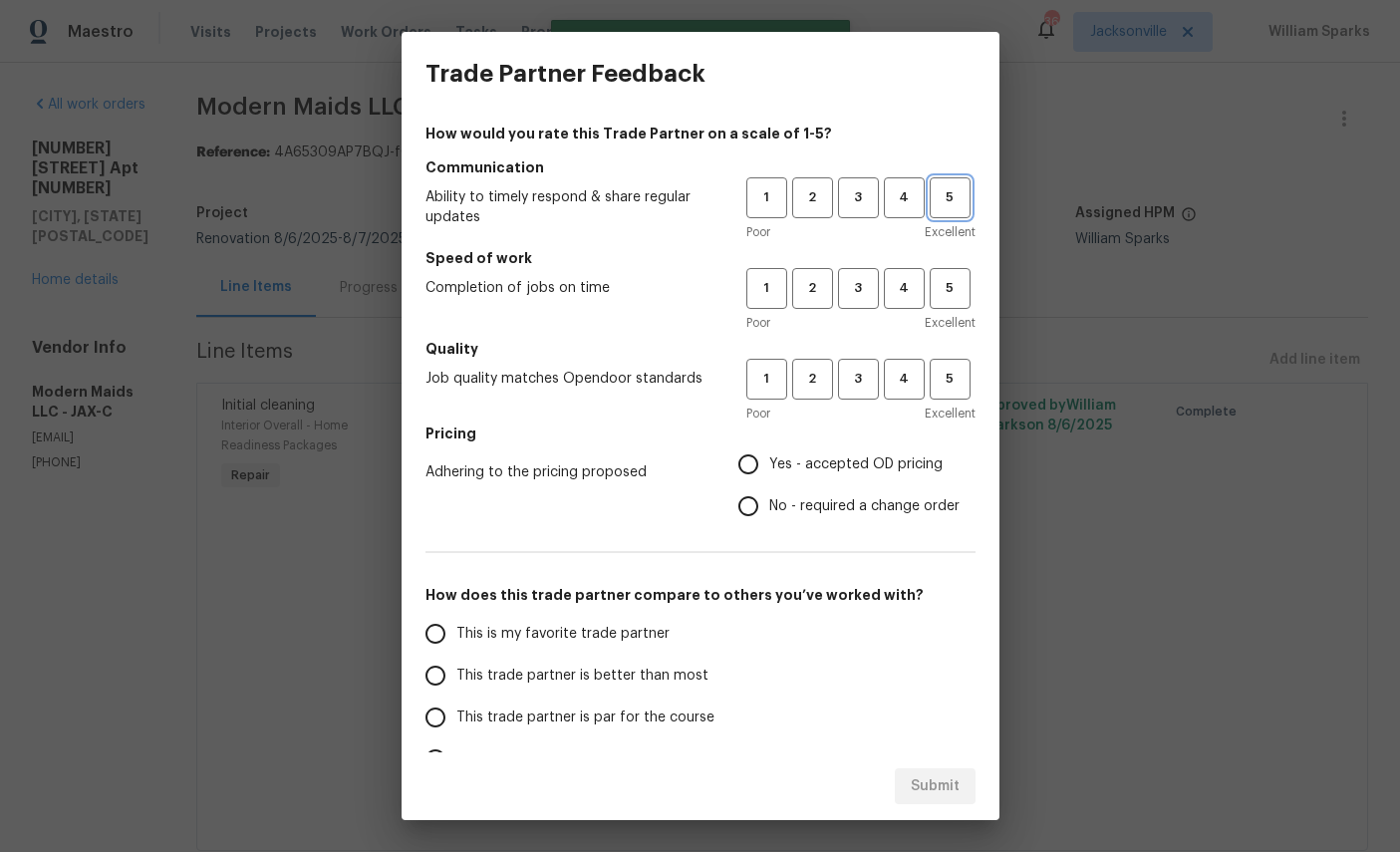 click on "5" at bounding box center [950, 197] 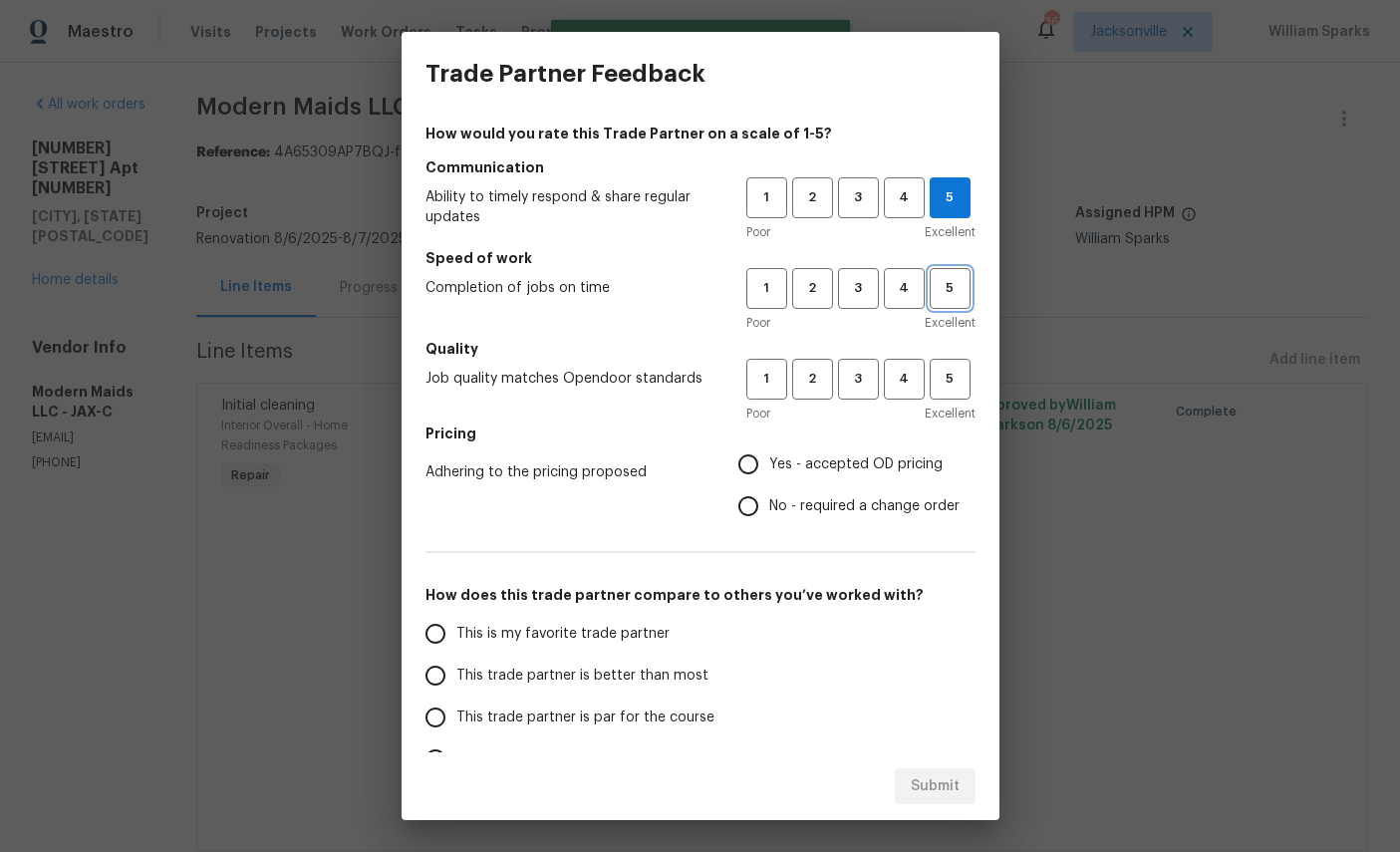 click on "5" at bounding box center (950, 288) 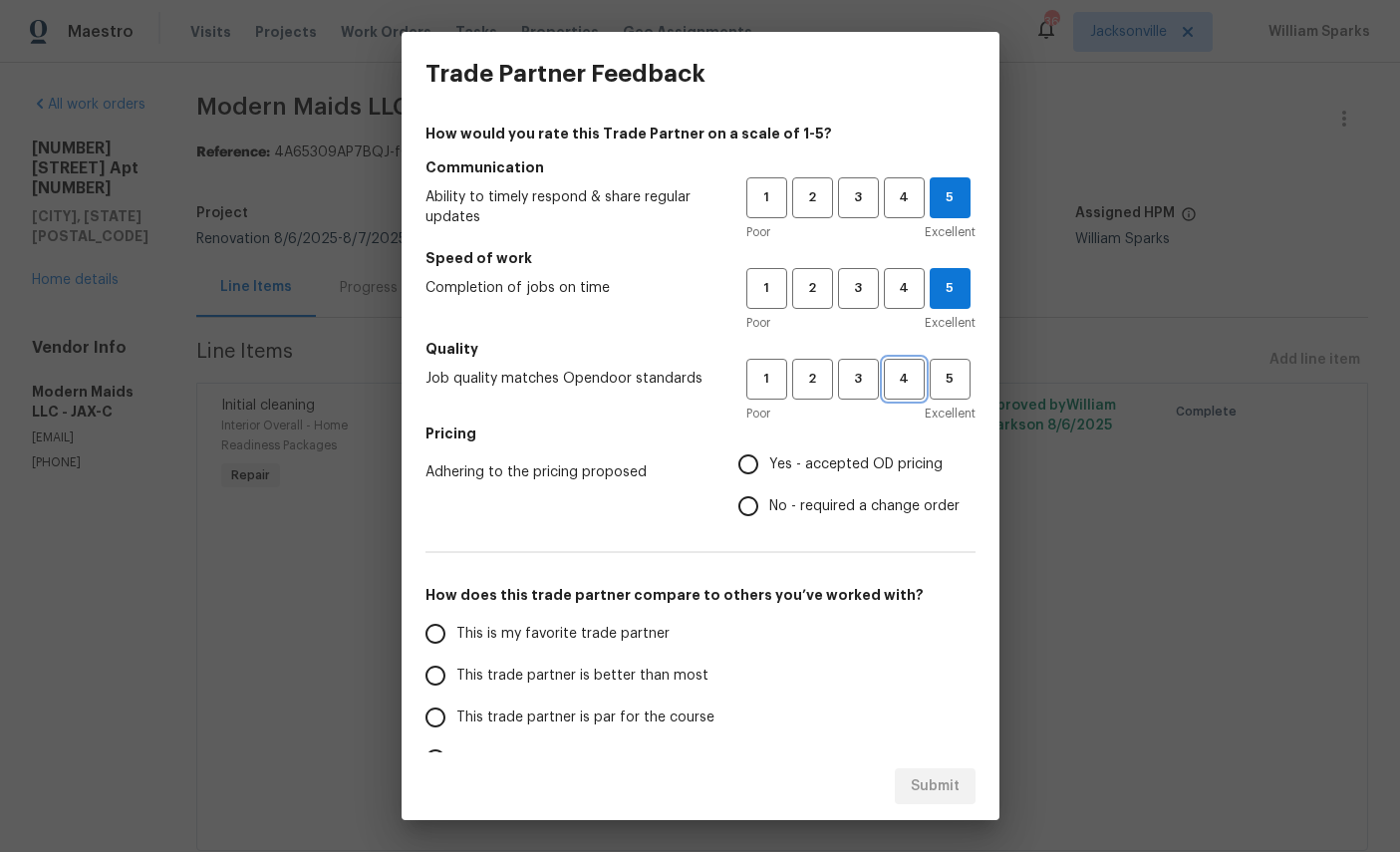 click on "4" at bounding box center [904, 379] 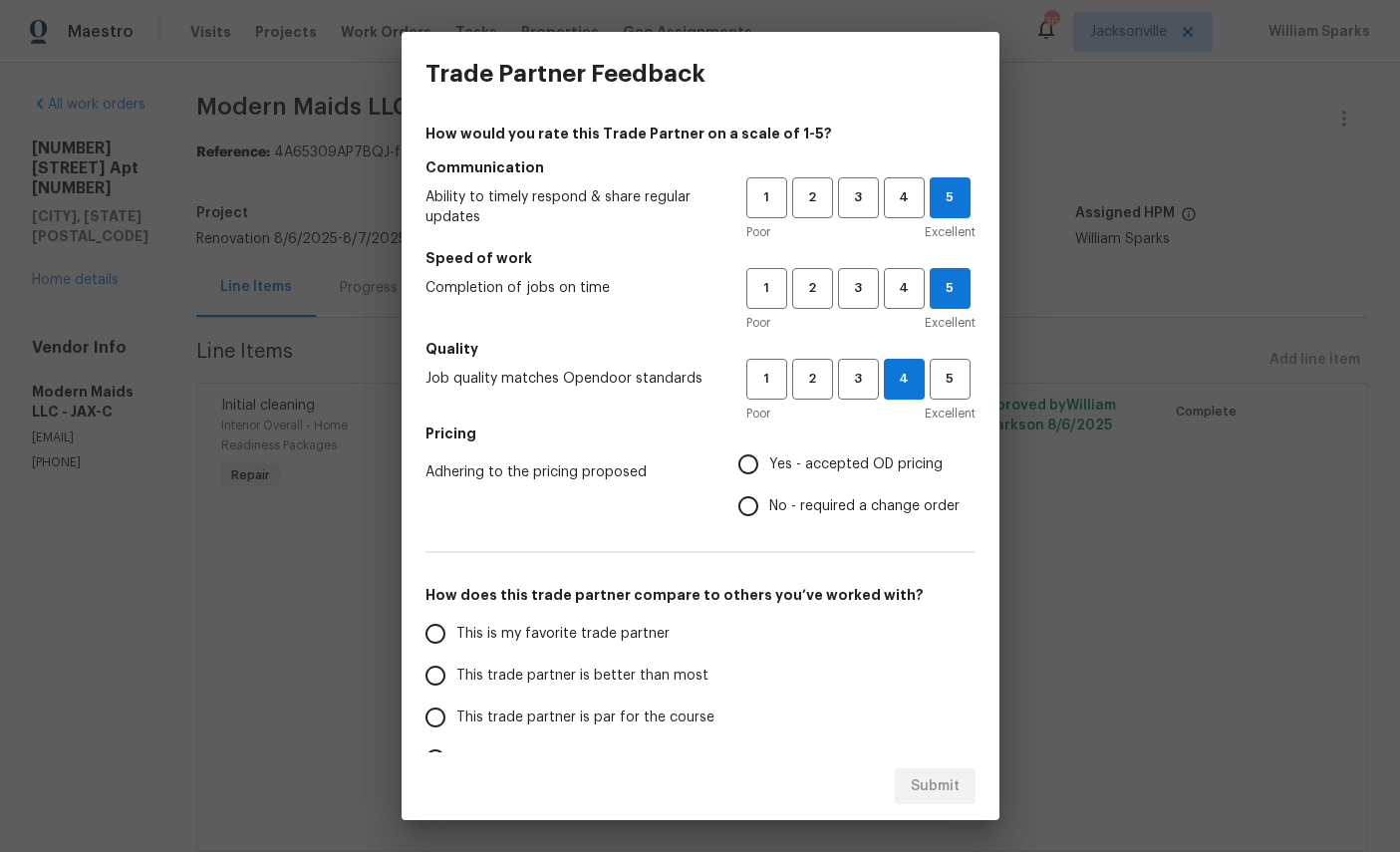 click on "Yes - accepted OD pricing" at bounding box center (843, 464) 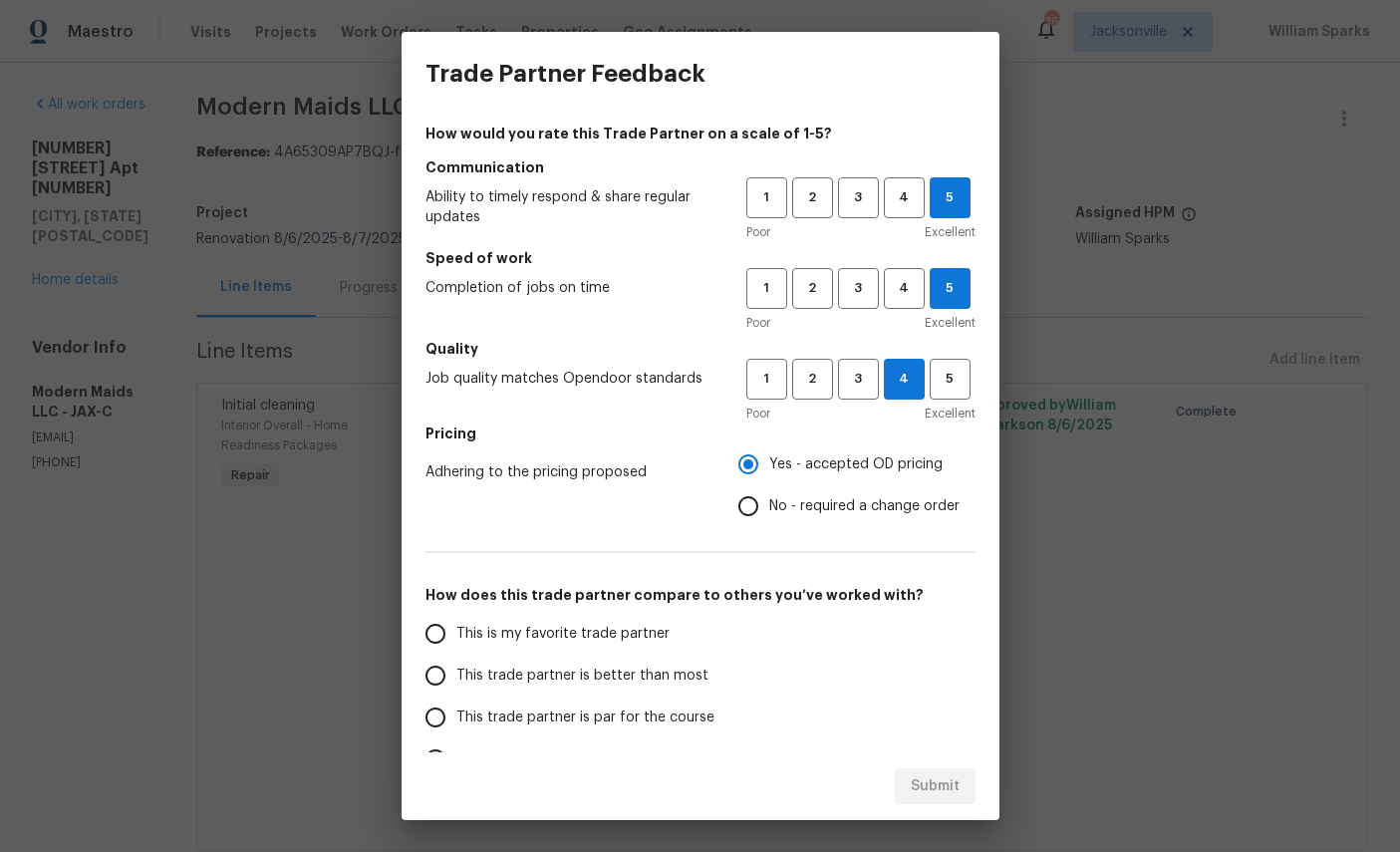 click on "This is my favorite trade partner" at bounding box center [563, 634] 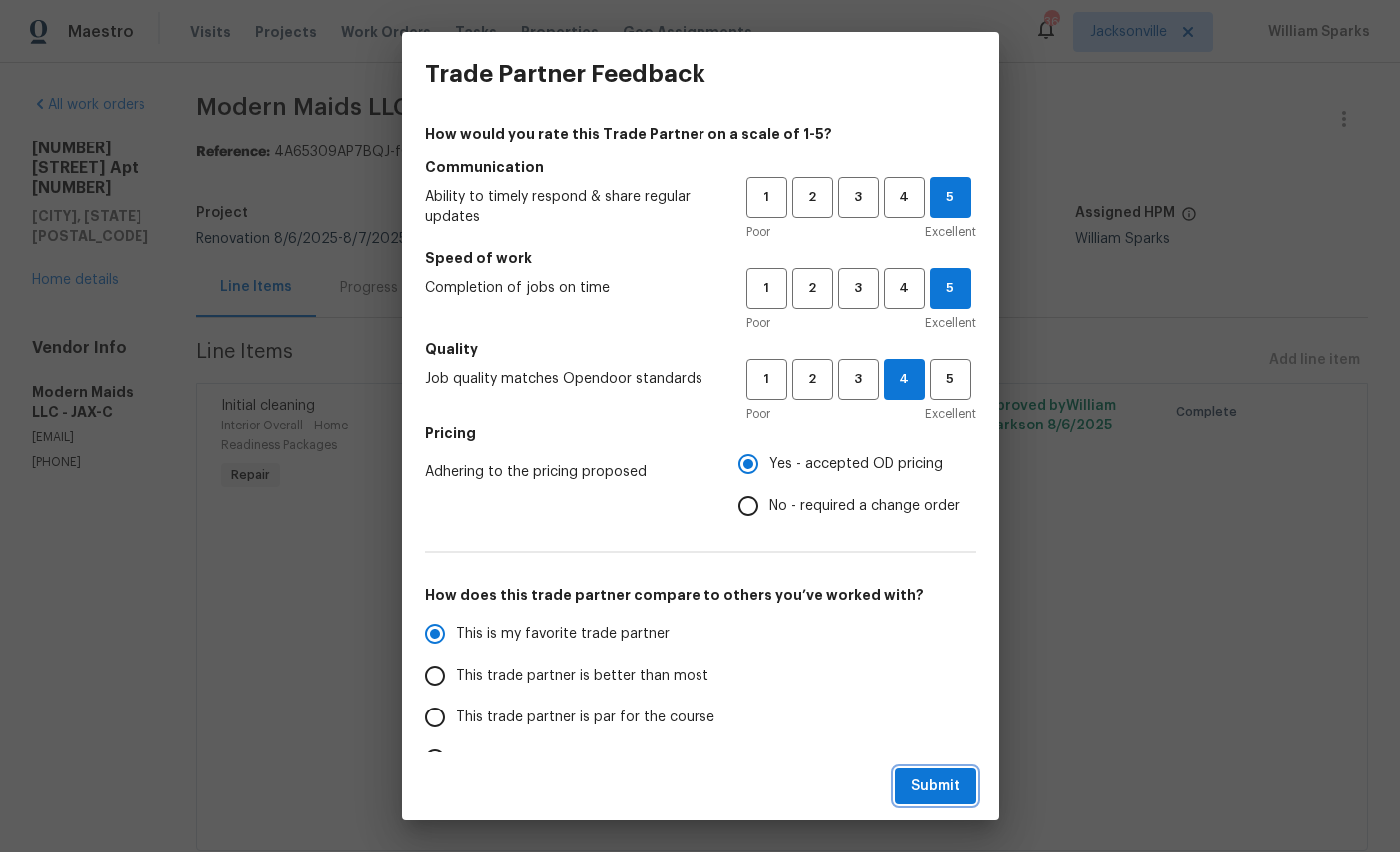 click on "Submit" at bounding box center (935, 786) 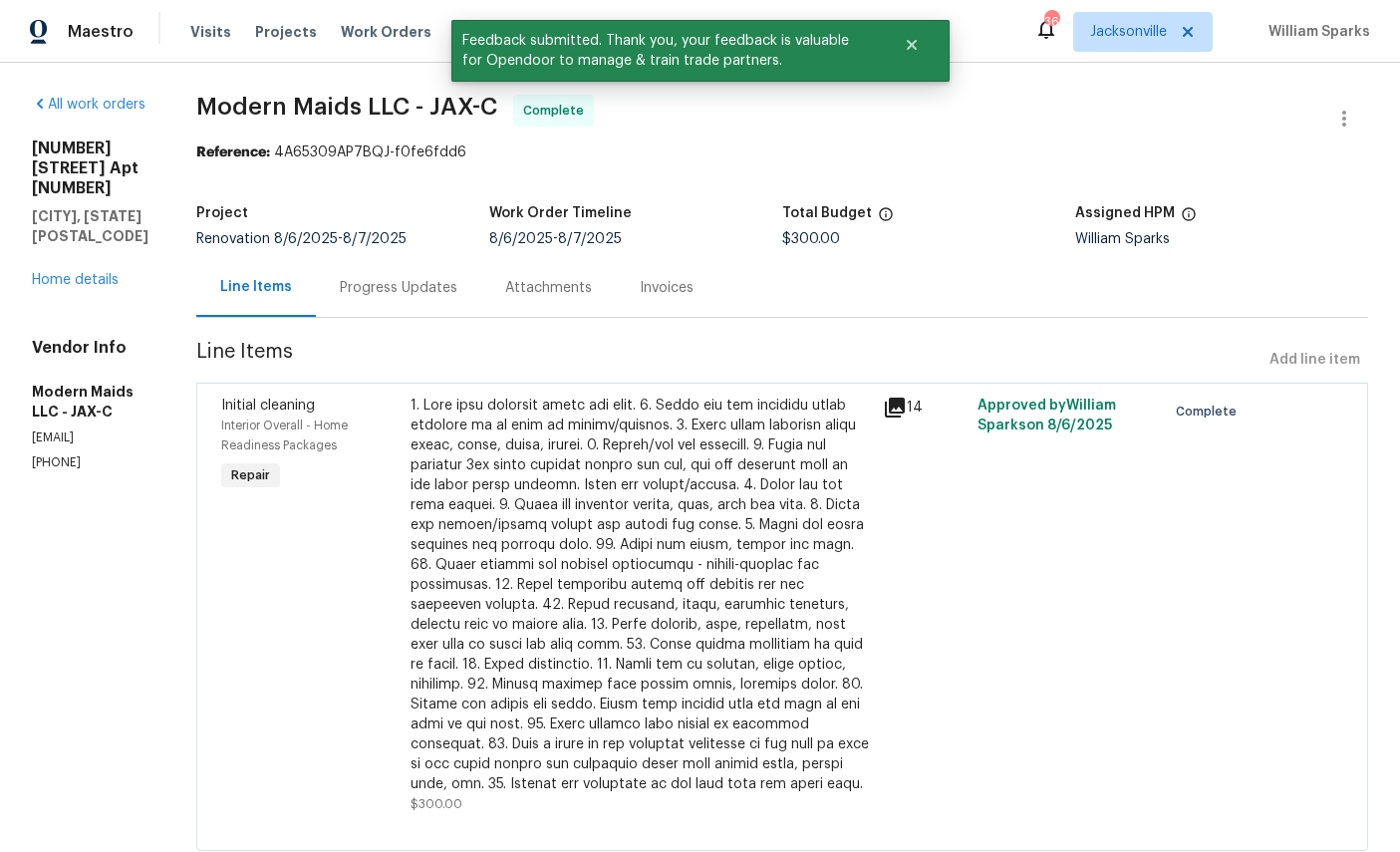 click on "8550 Touchton Rd Apt 635 Jacksonville, FL 32216 Home details" at bounding box center (90, 214) 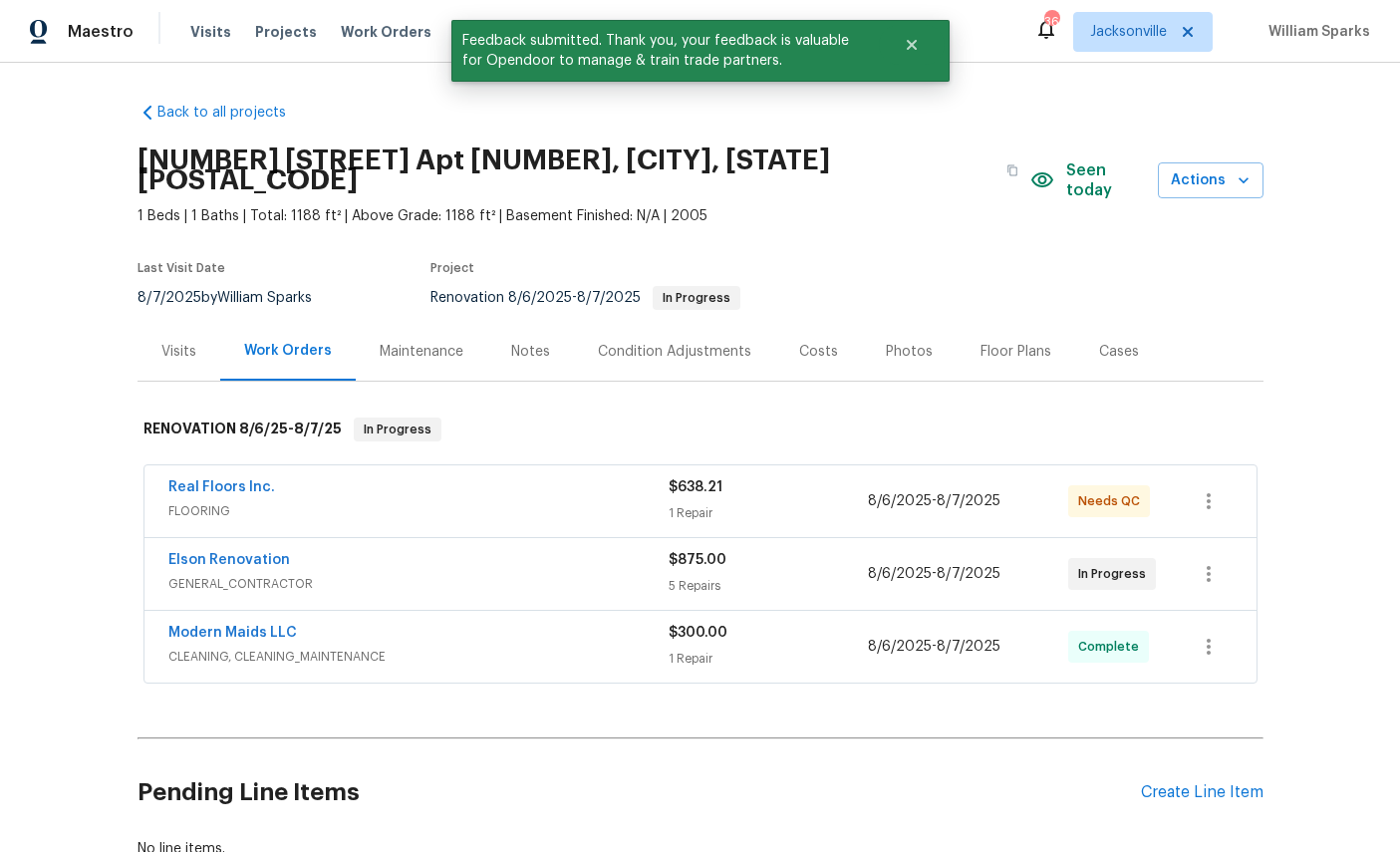 click on "Real Floors Inc." at bounding box center (221, 487) 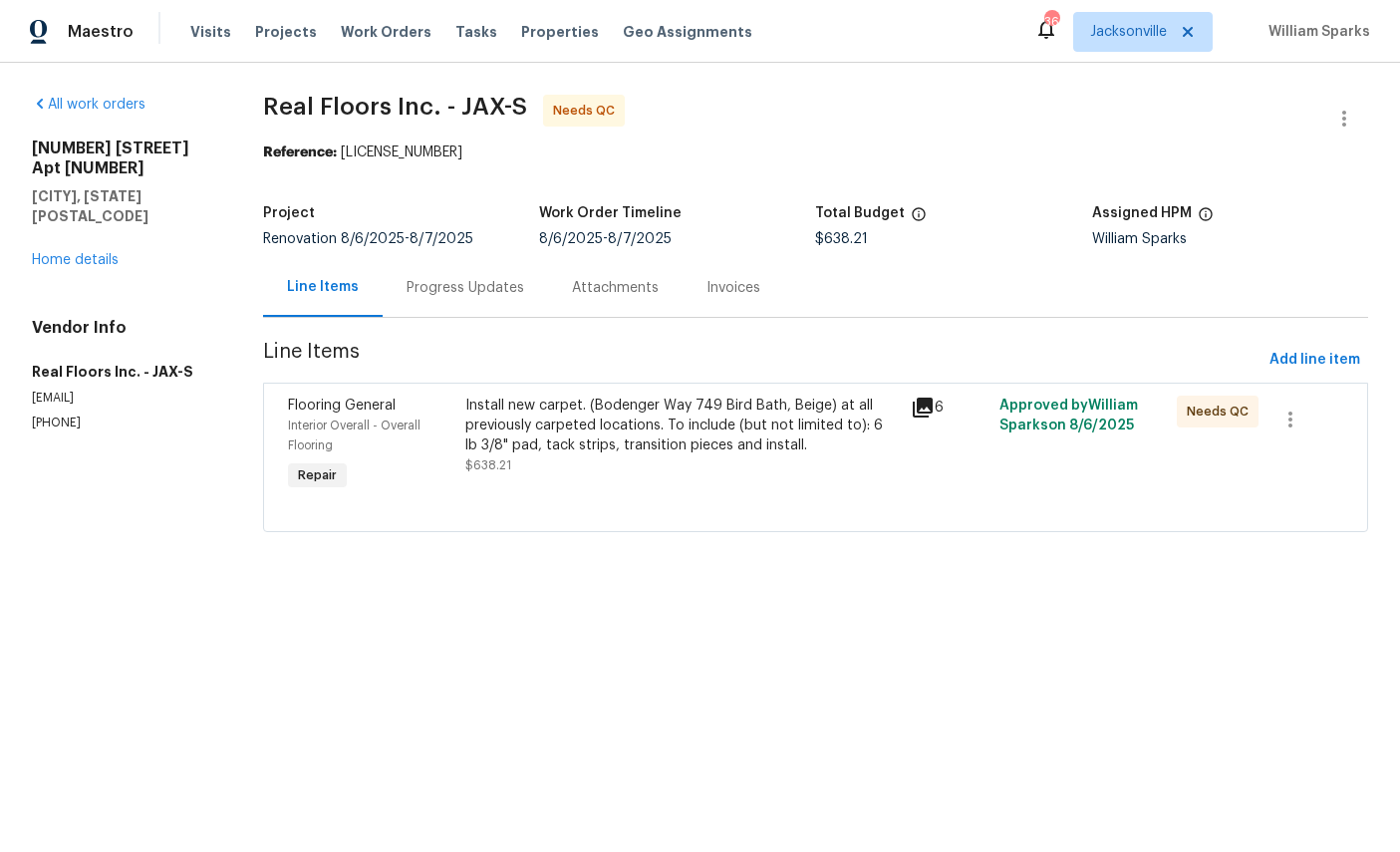 click on "Interior Overall - Overall Flooring" at bounding box center [371, 435] 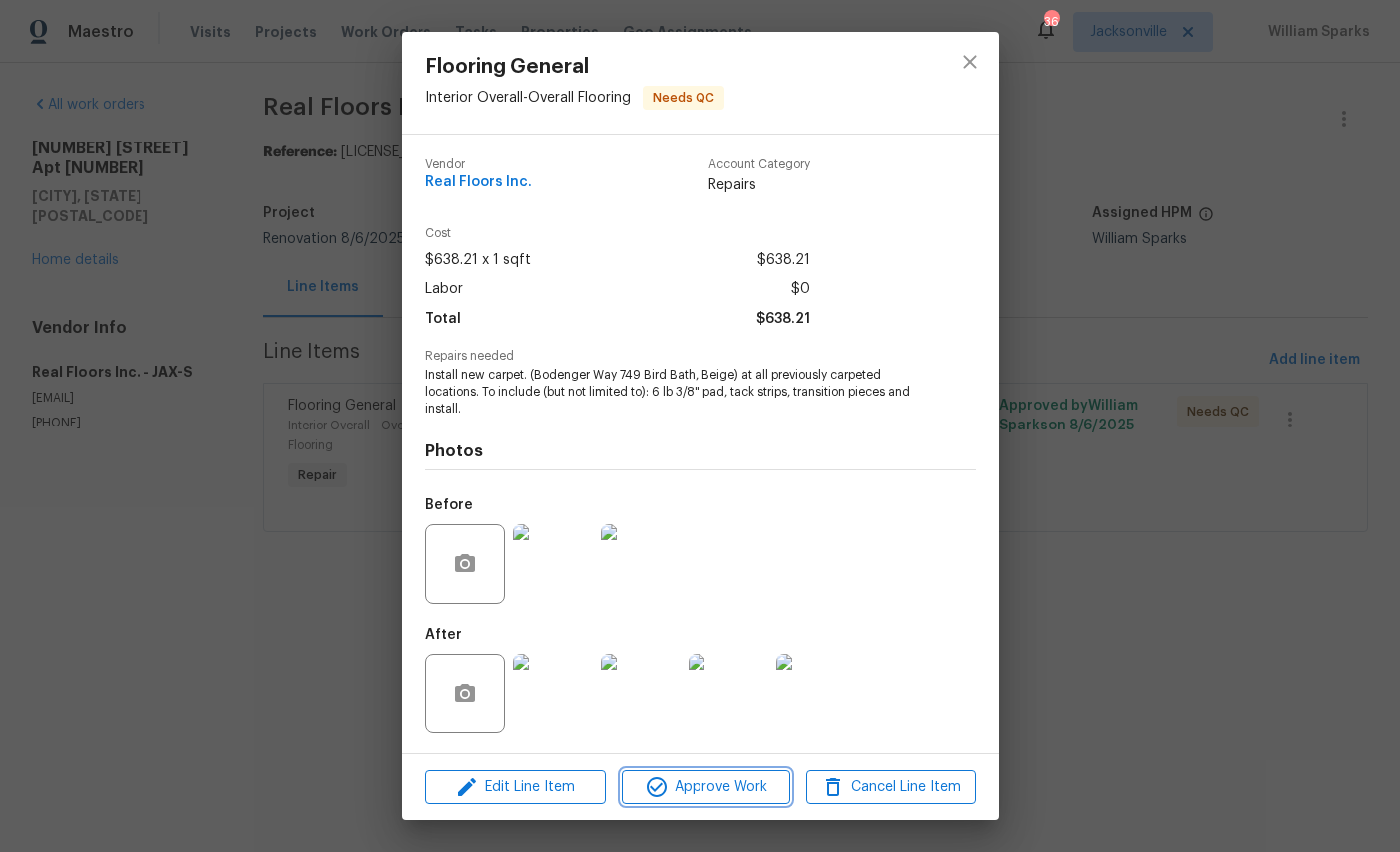 click on "Approve Work" at bounding box center [705, 787] 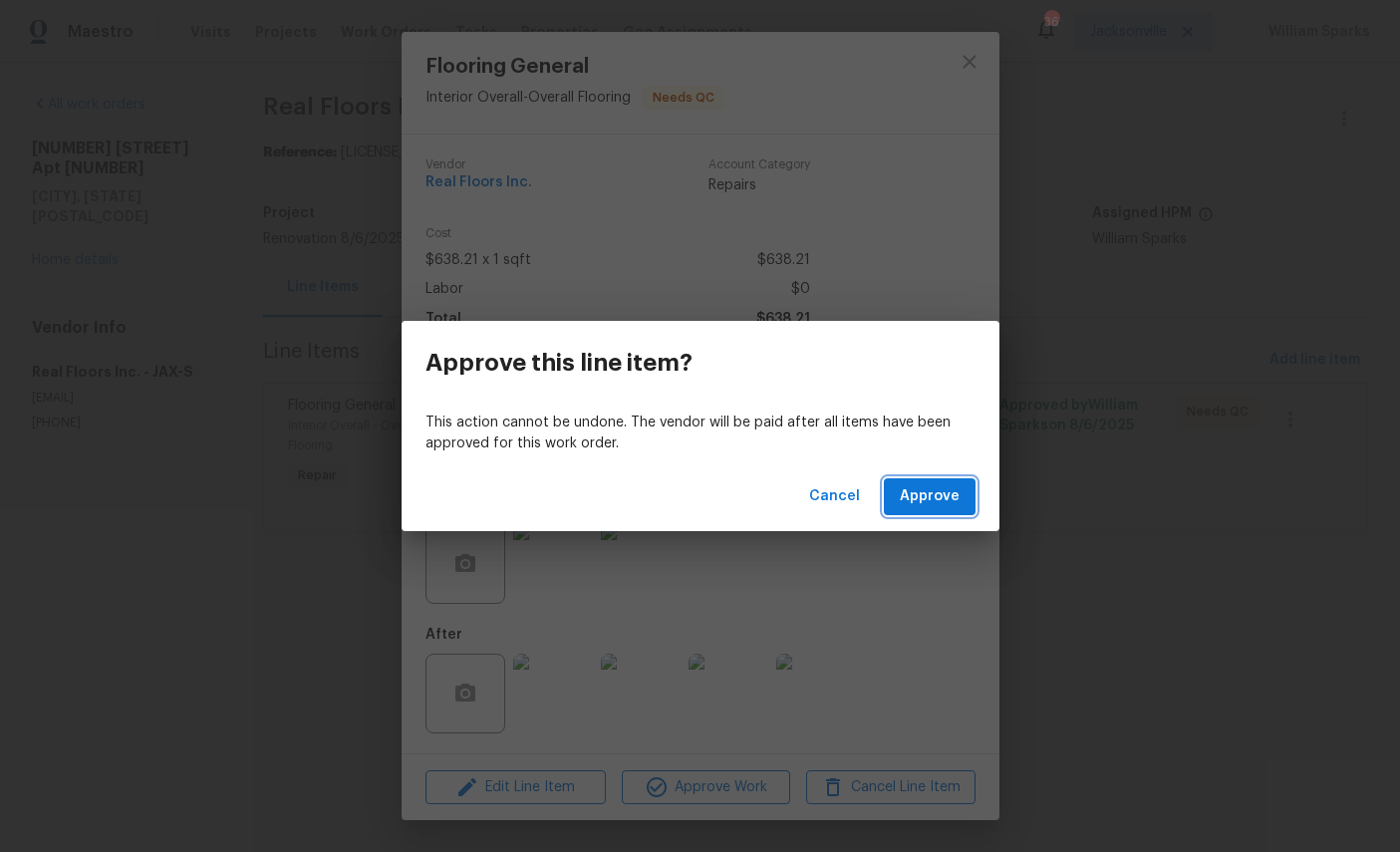 click on "Approve" at bounding box center (930, 496) 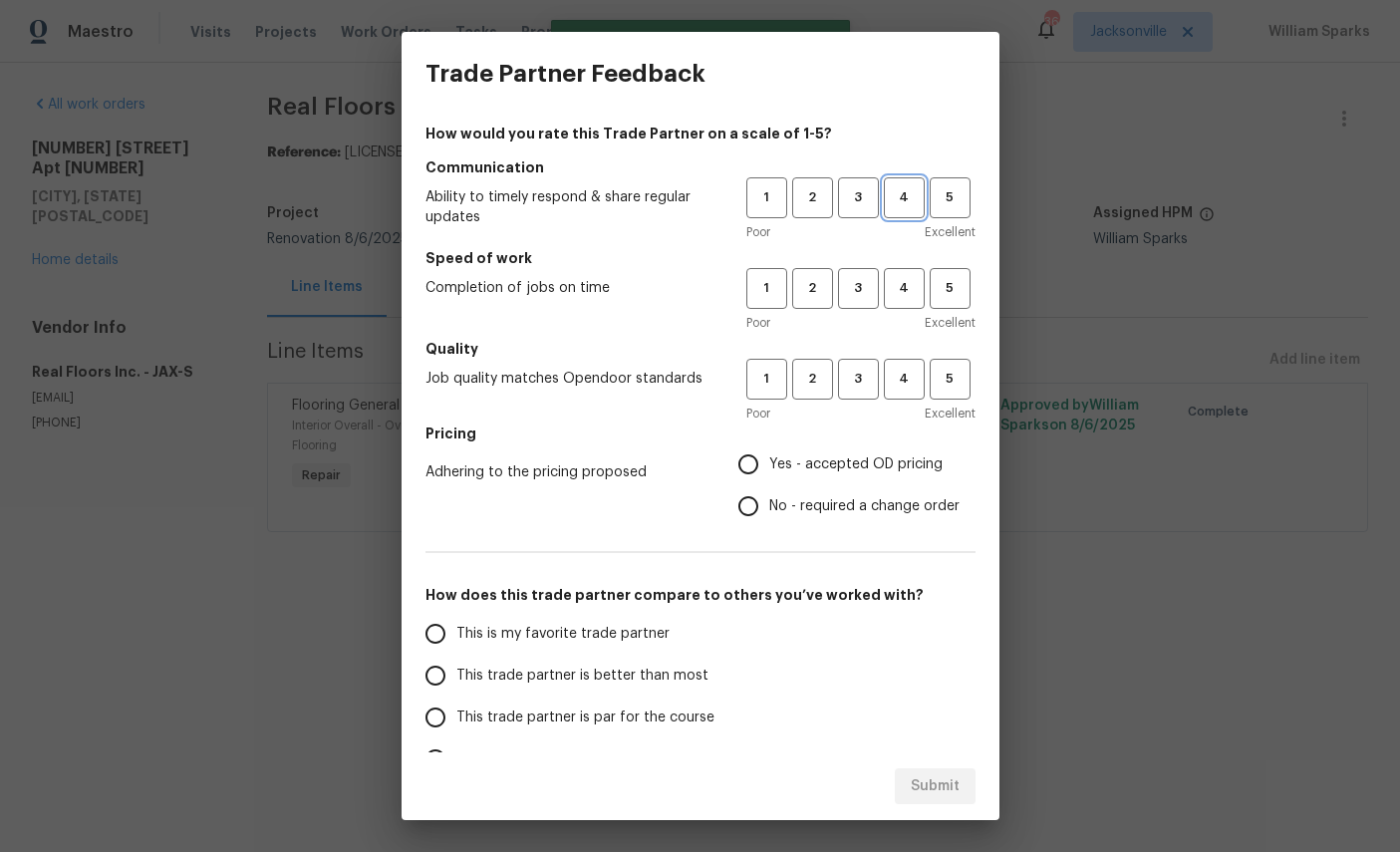 click on "4" at bounding box center (904, 197) 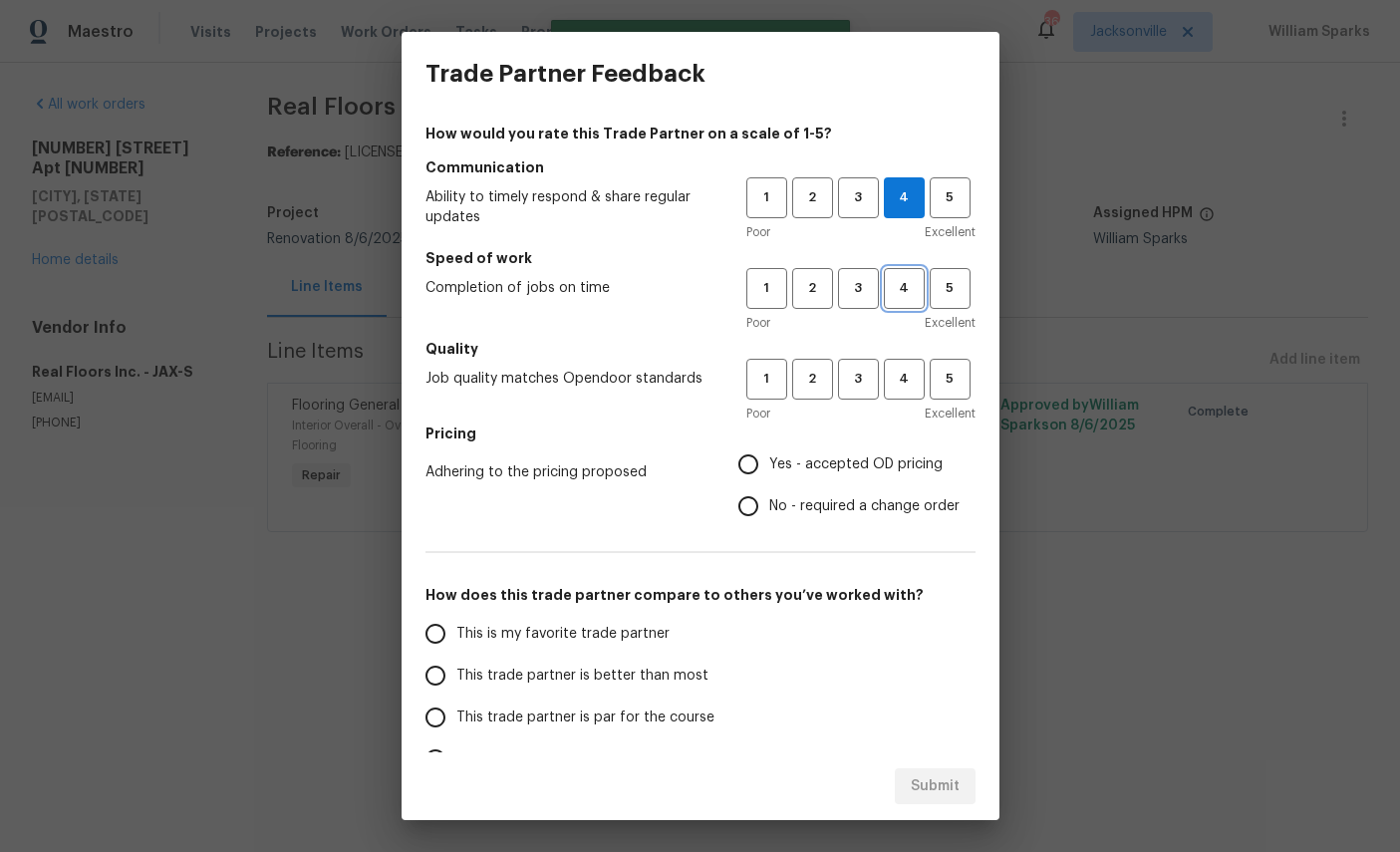 click on "4" at bounding box center [904, 288] 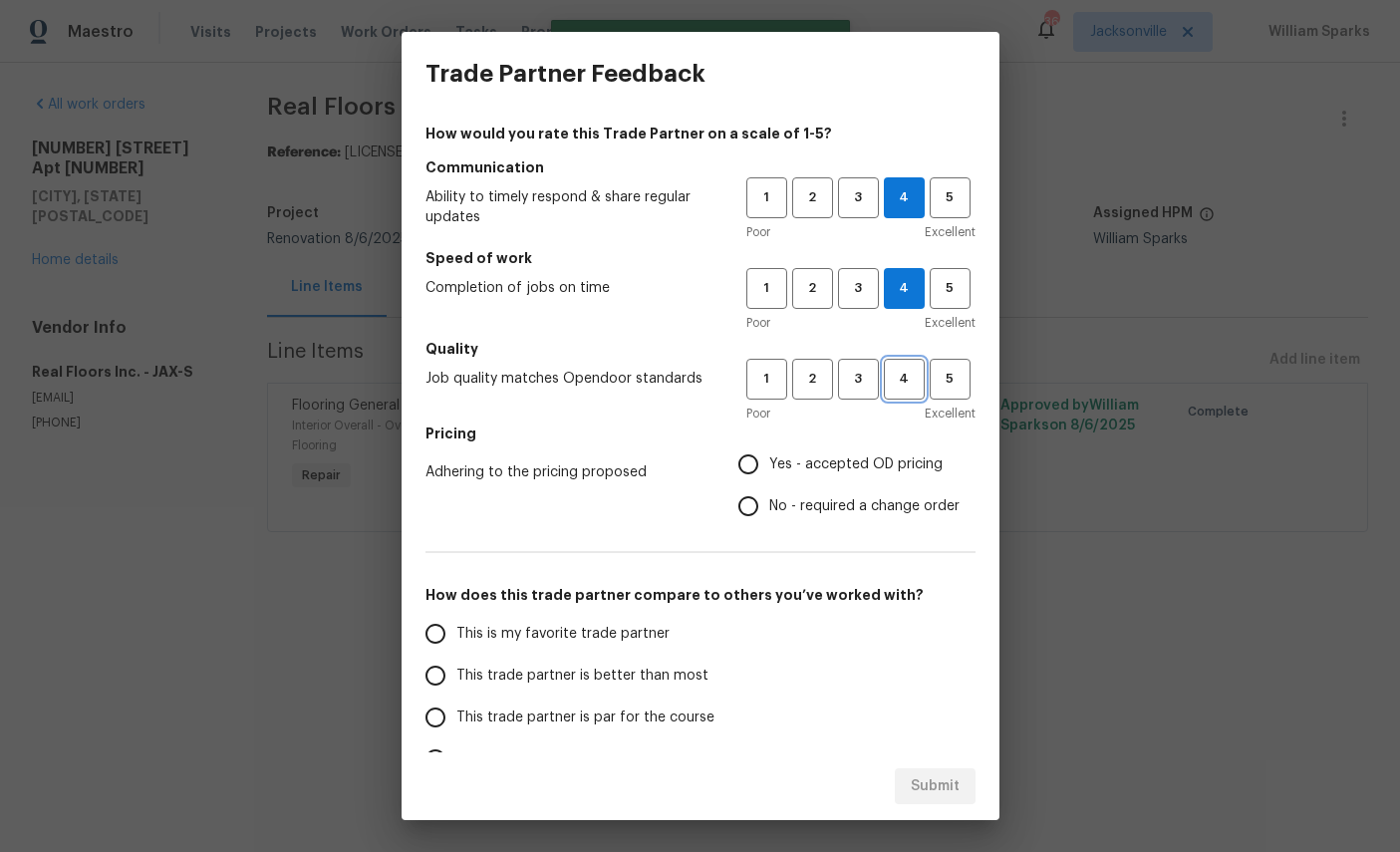 click on "4" at bounding box center (904, 379) 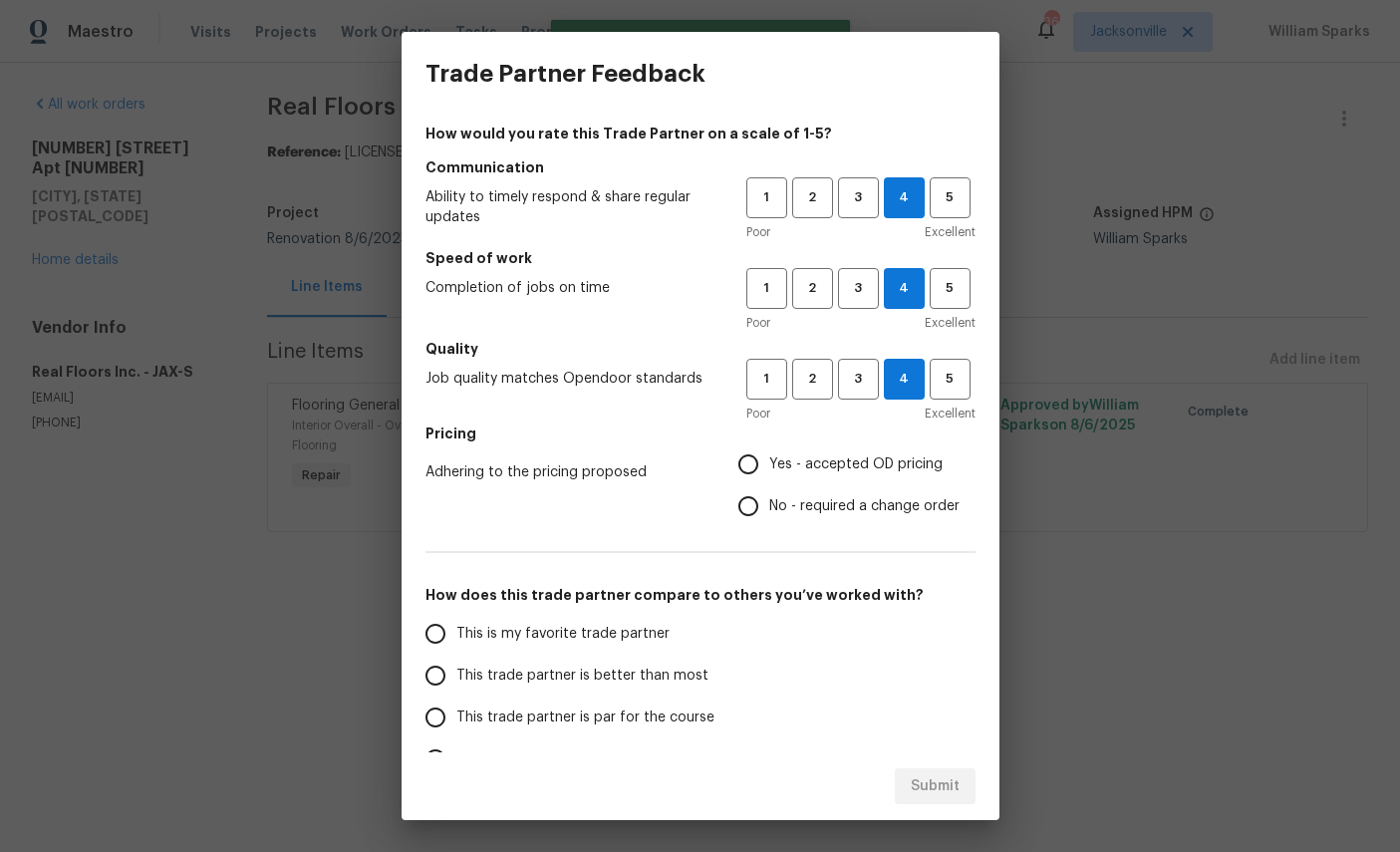 click on "No - required a change order" at bounding box center (843, 506) 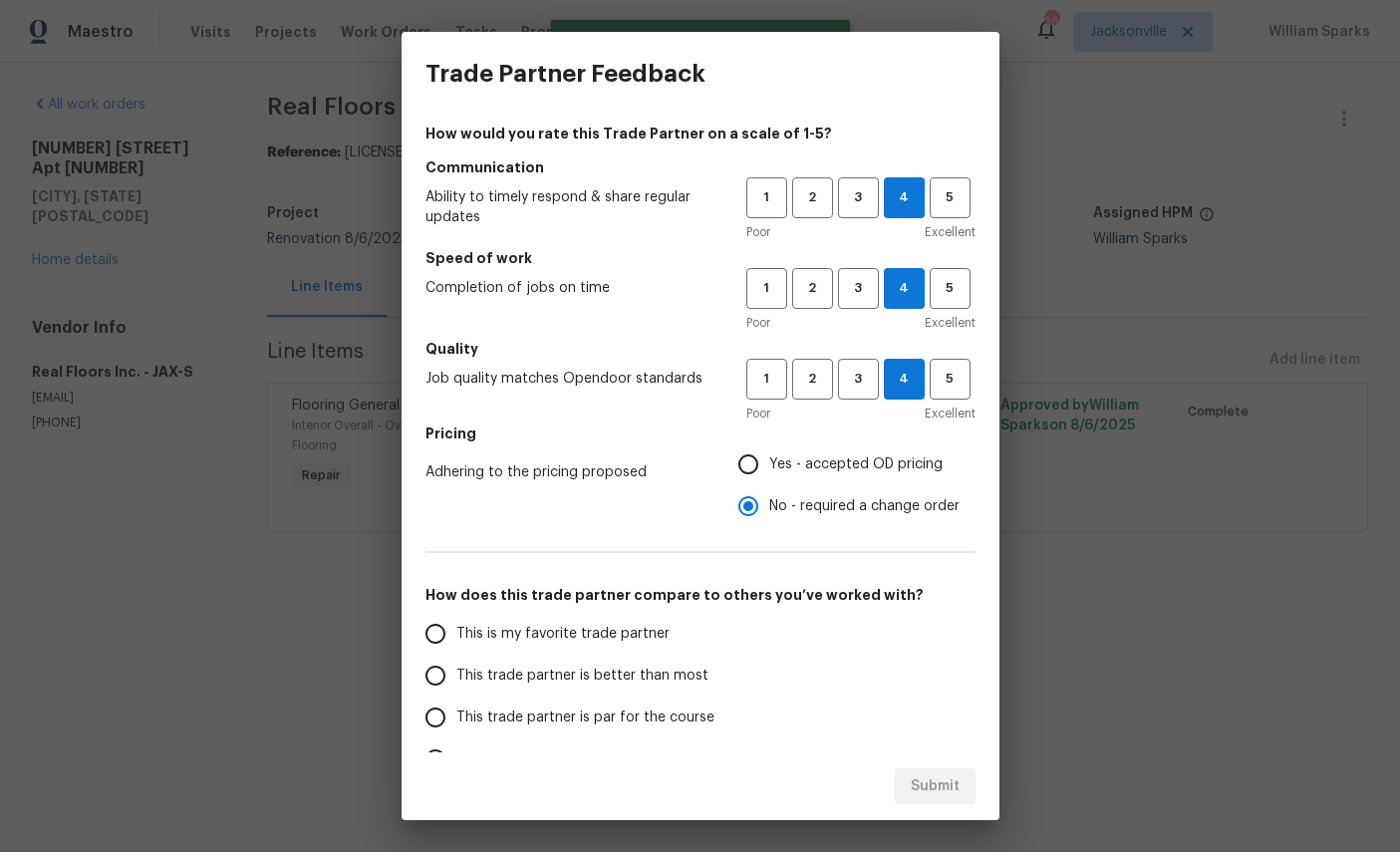 click on "Yes - accepted OD pricing" at bounding box center [843, 464] 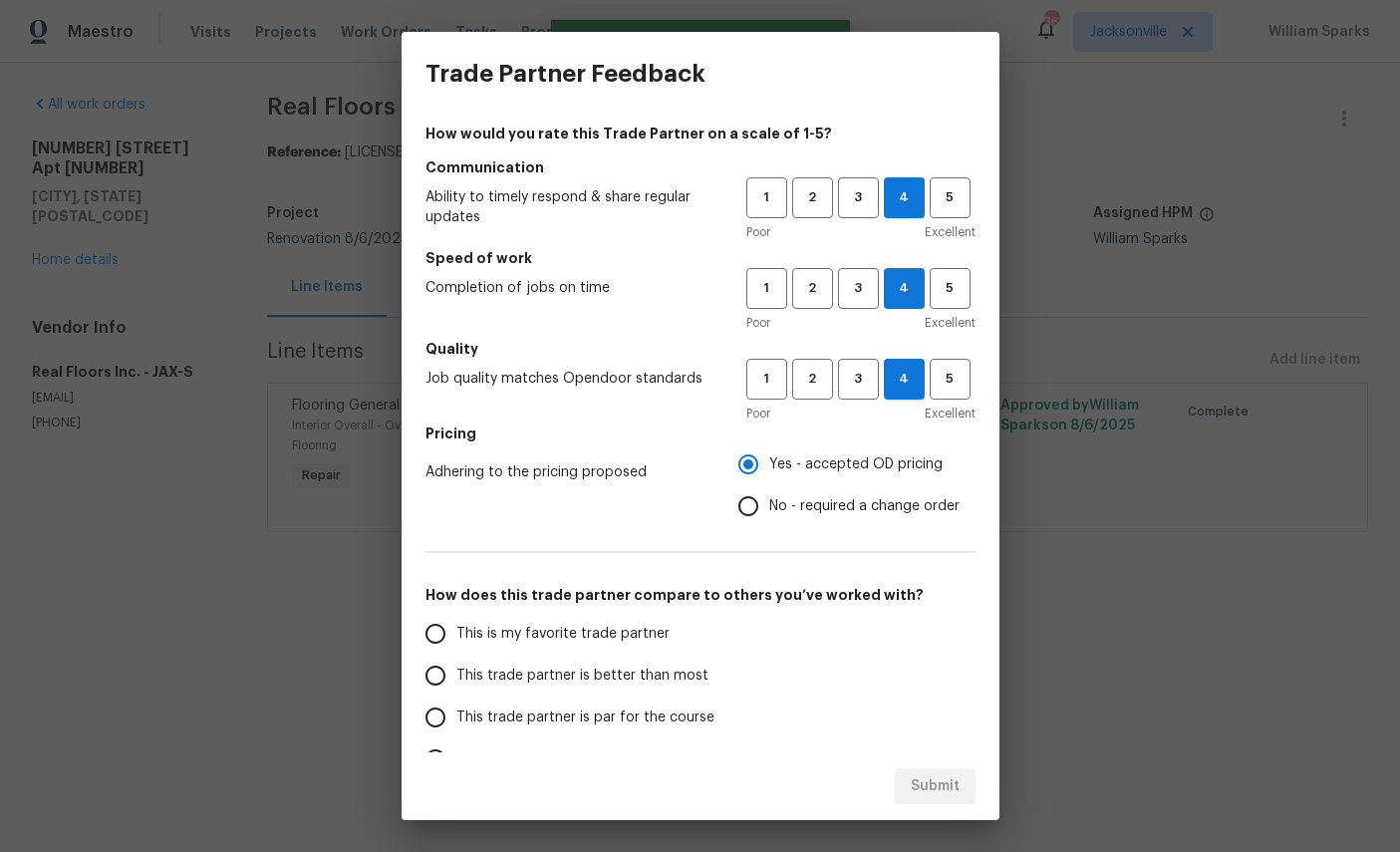 click on "This is my favorite trade partner" at bounding box center [563, 634] 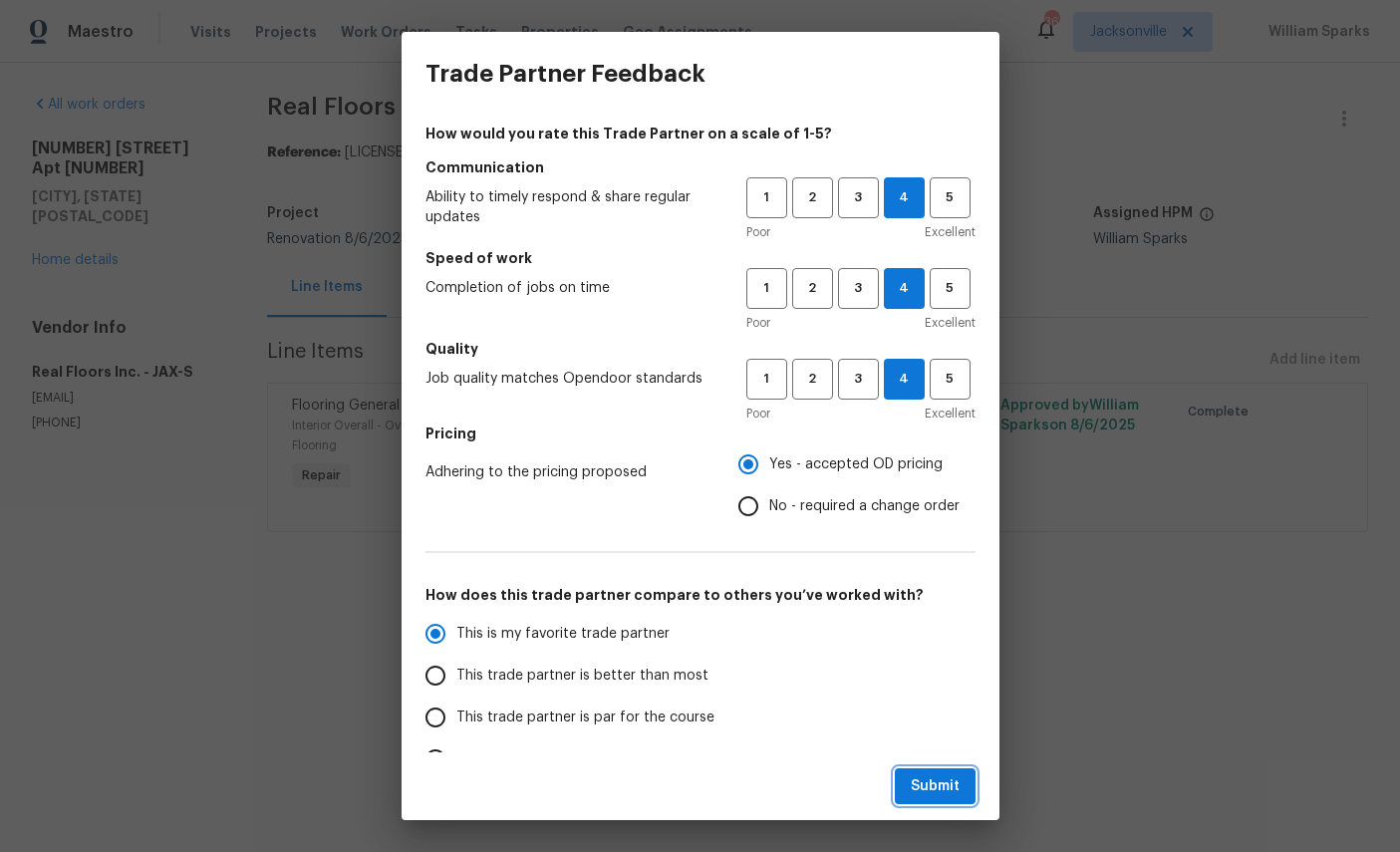 click on "Submit" at bounding box center (935, 786) 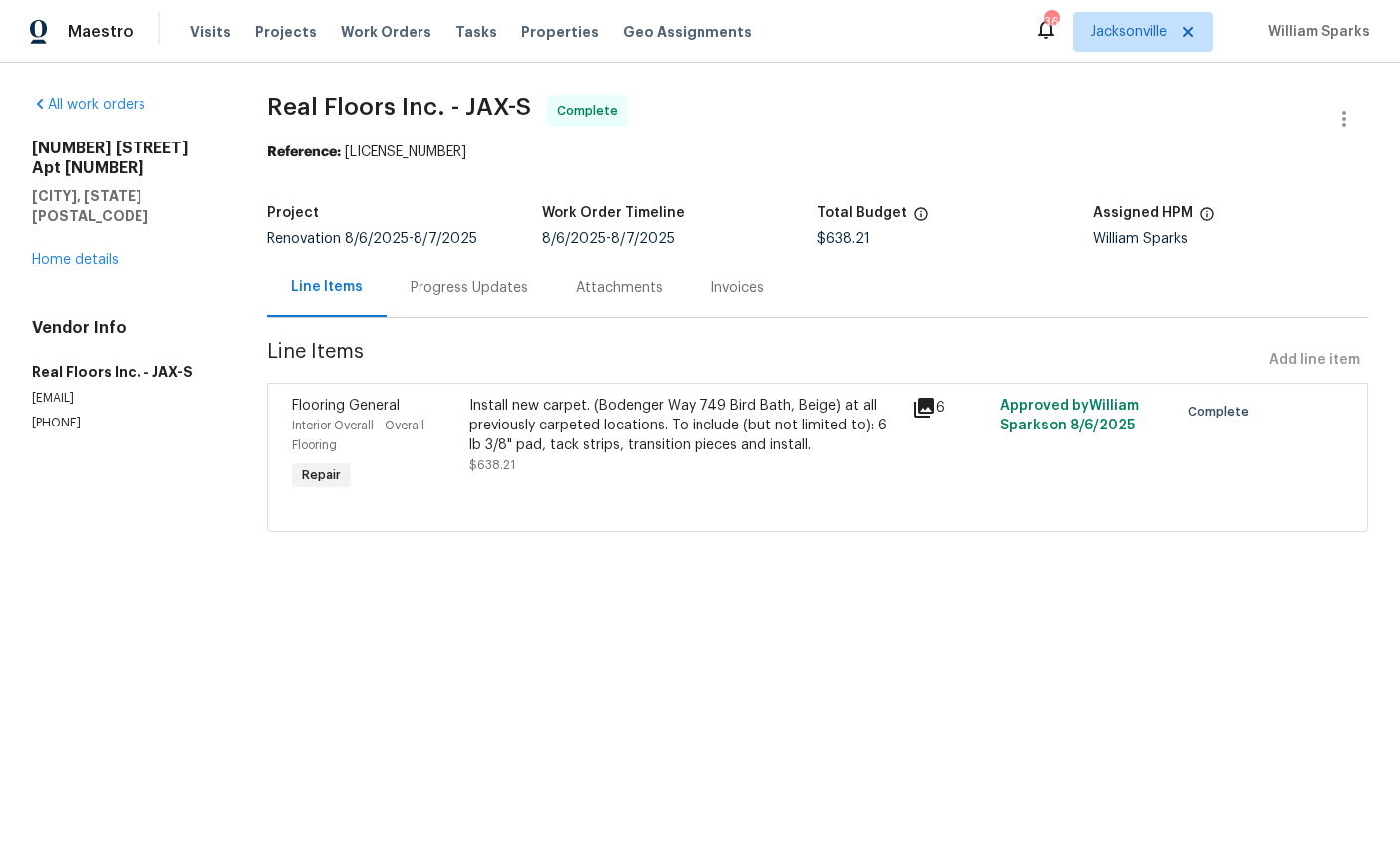 radio on "false" 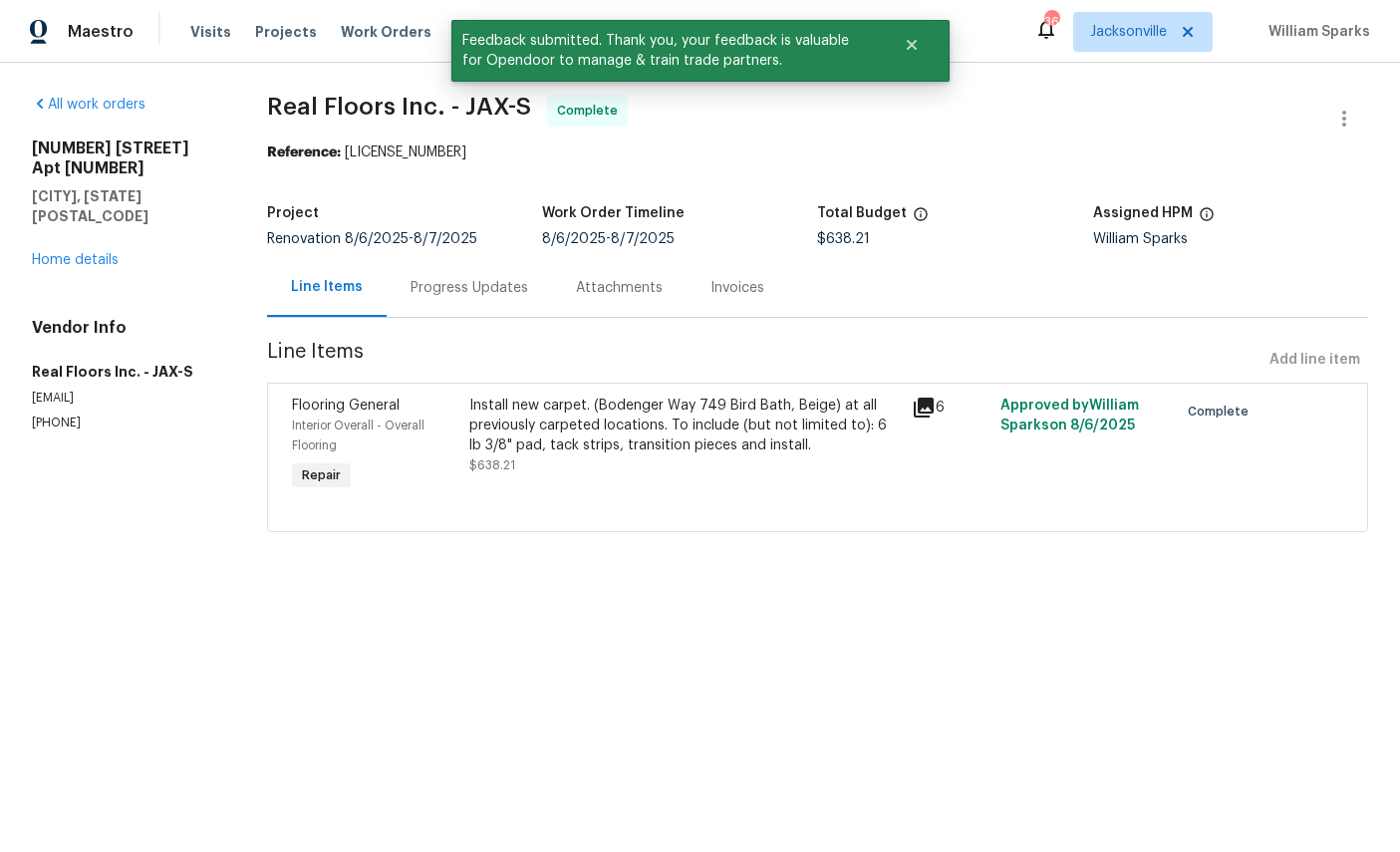 click on "Home details" at bounding box center (75, 260) 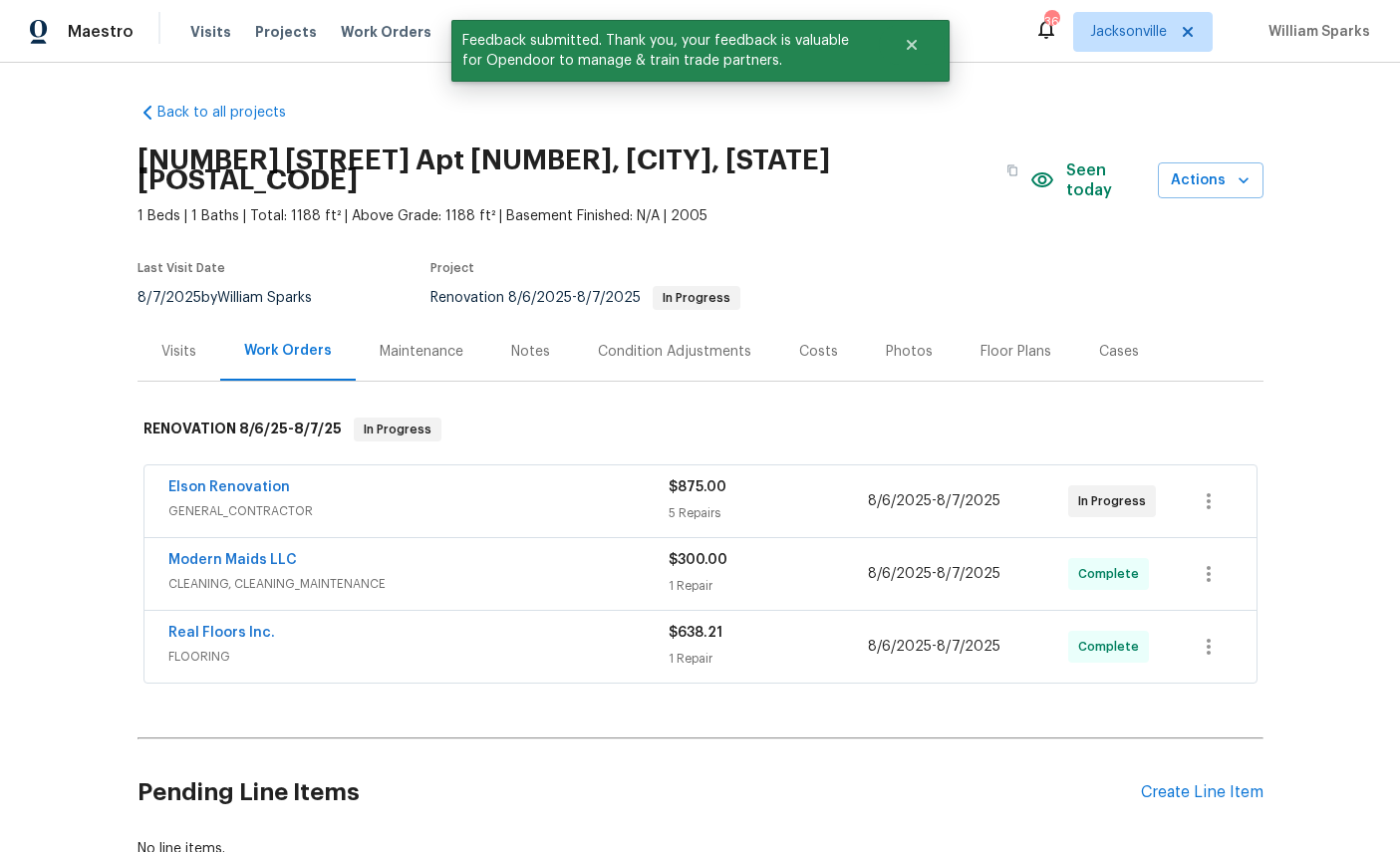 click on "Elson Renovation" at bounding box center [229, 487] 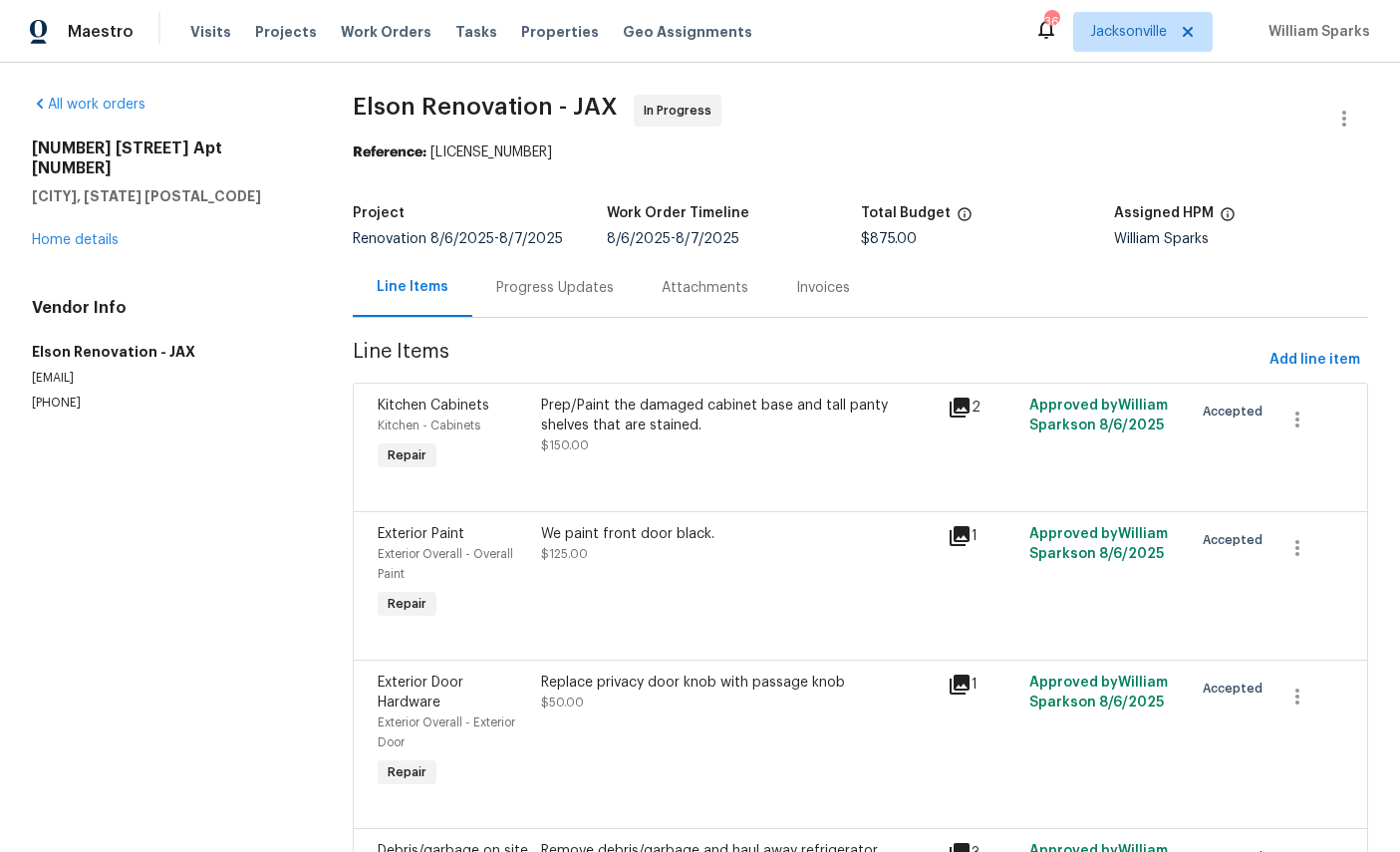 scroll, scrollTop: 0, scrollLeft: 0, axis: both 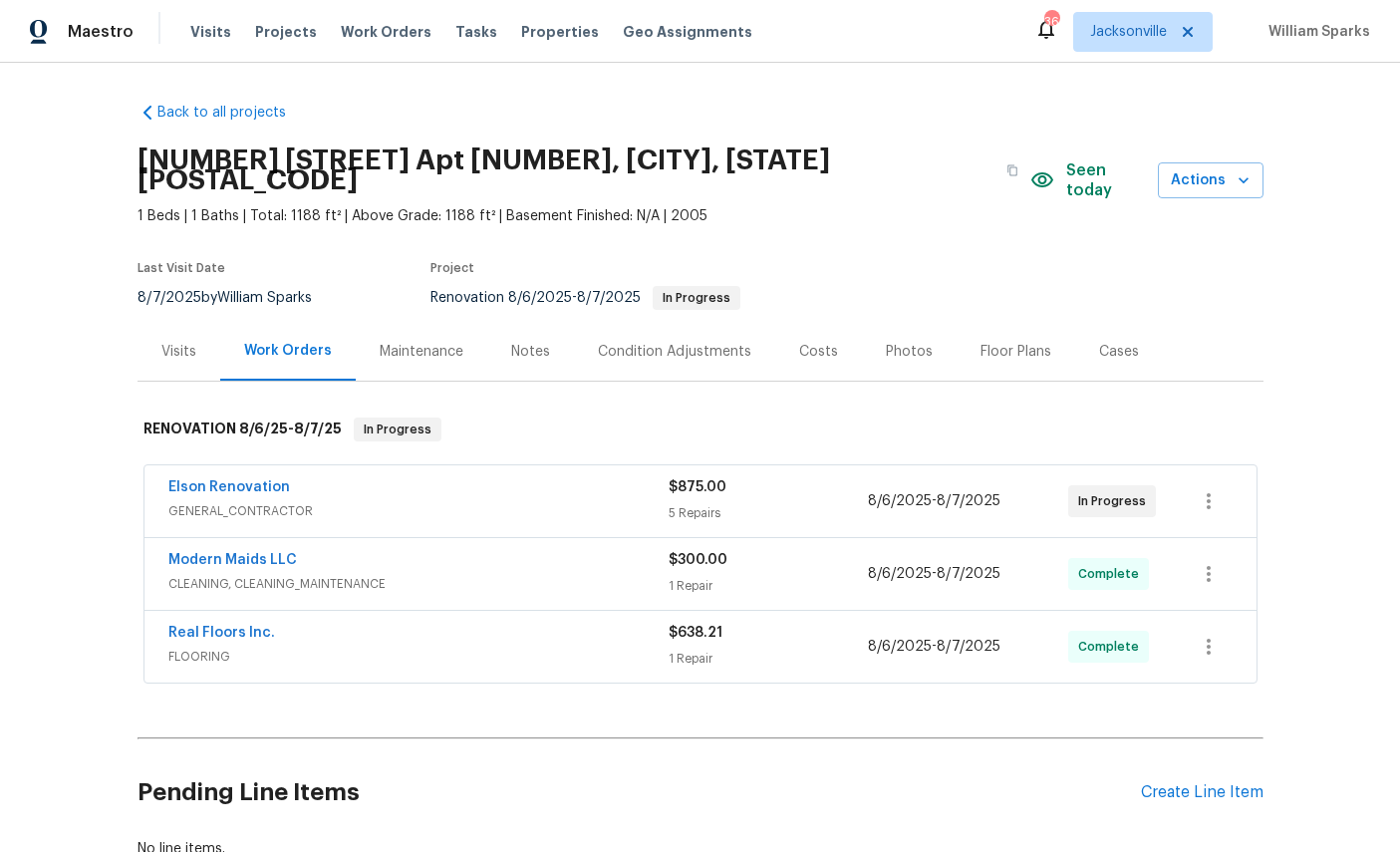 click on "Visits" at bounding box center [178, 352] 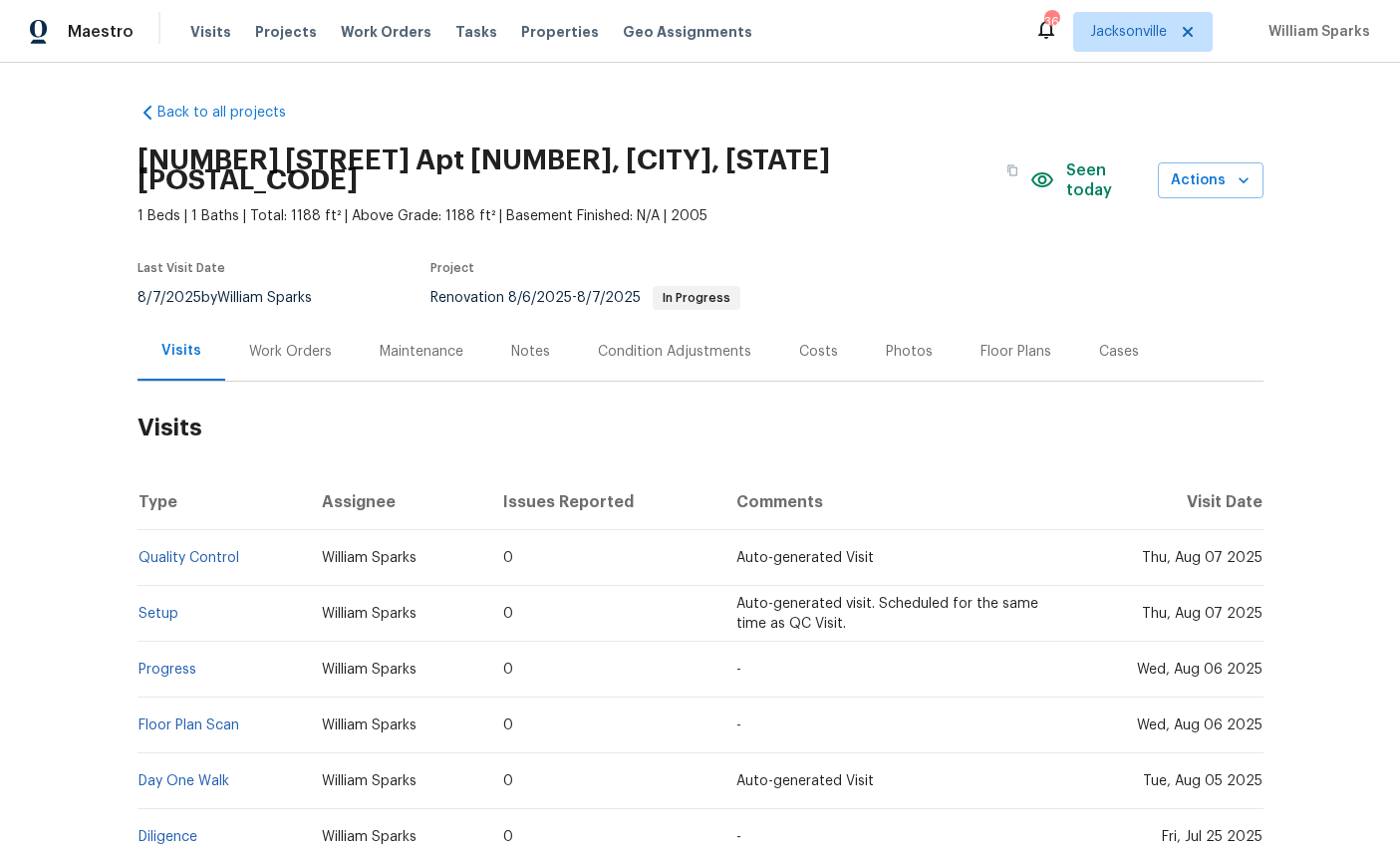 click on "Actions" at bounding box center (1210, 180) 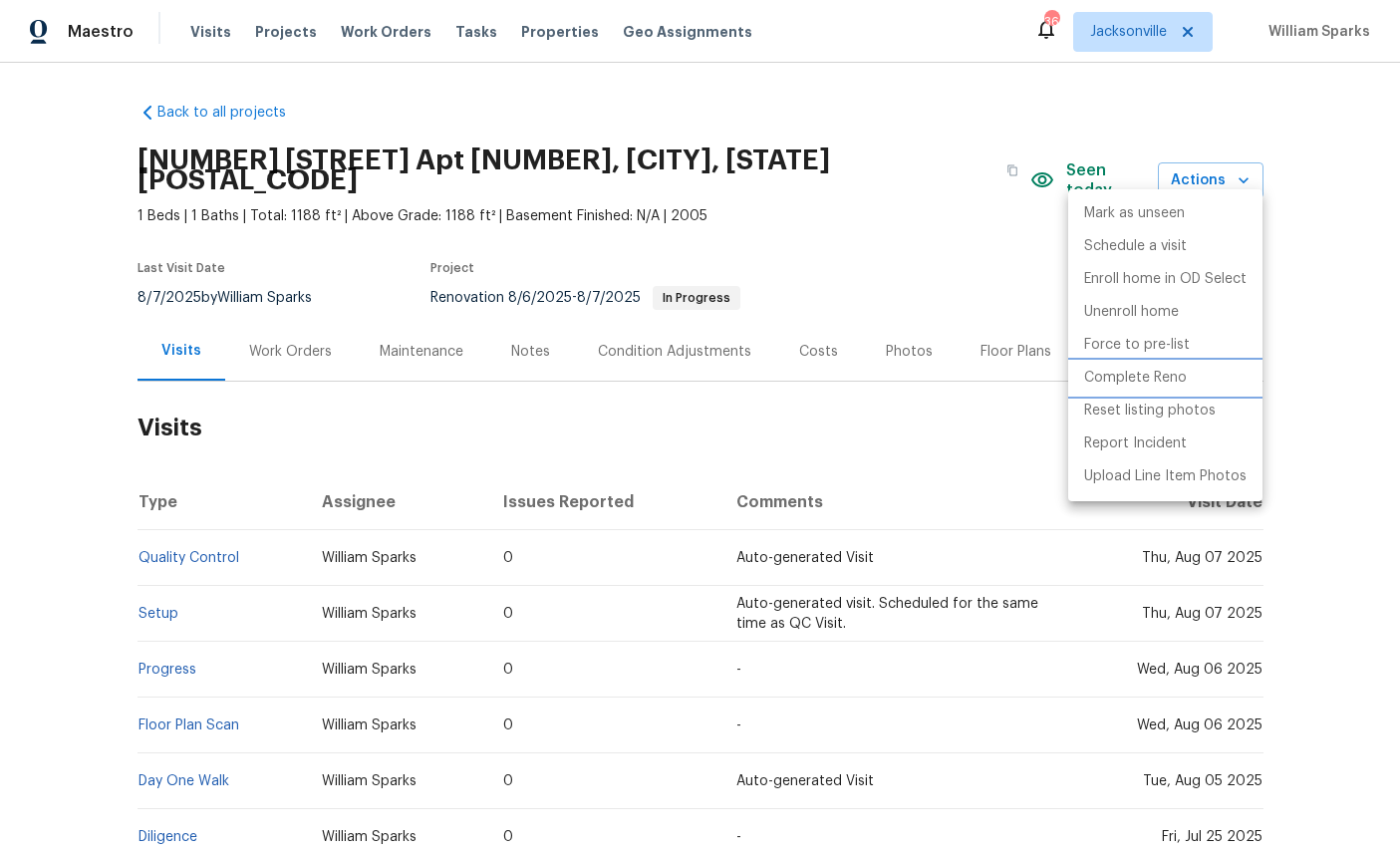 click on "Complete Reno" at bounding box center (1135, 378) 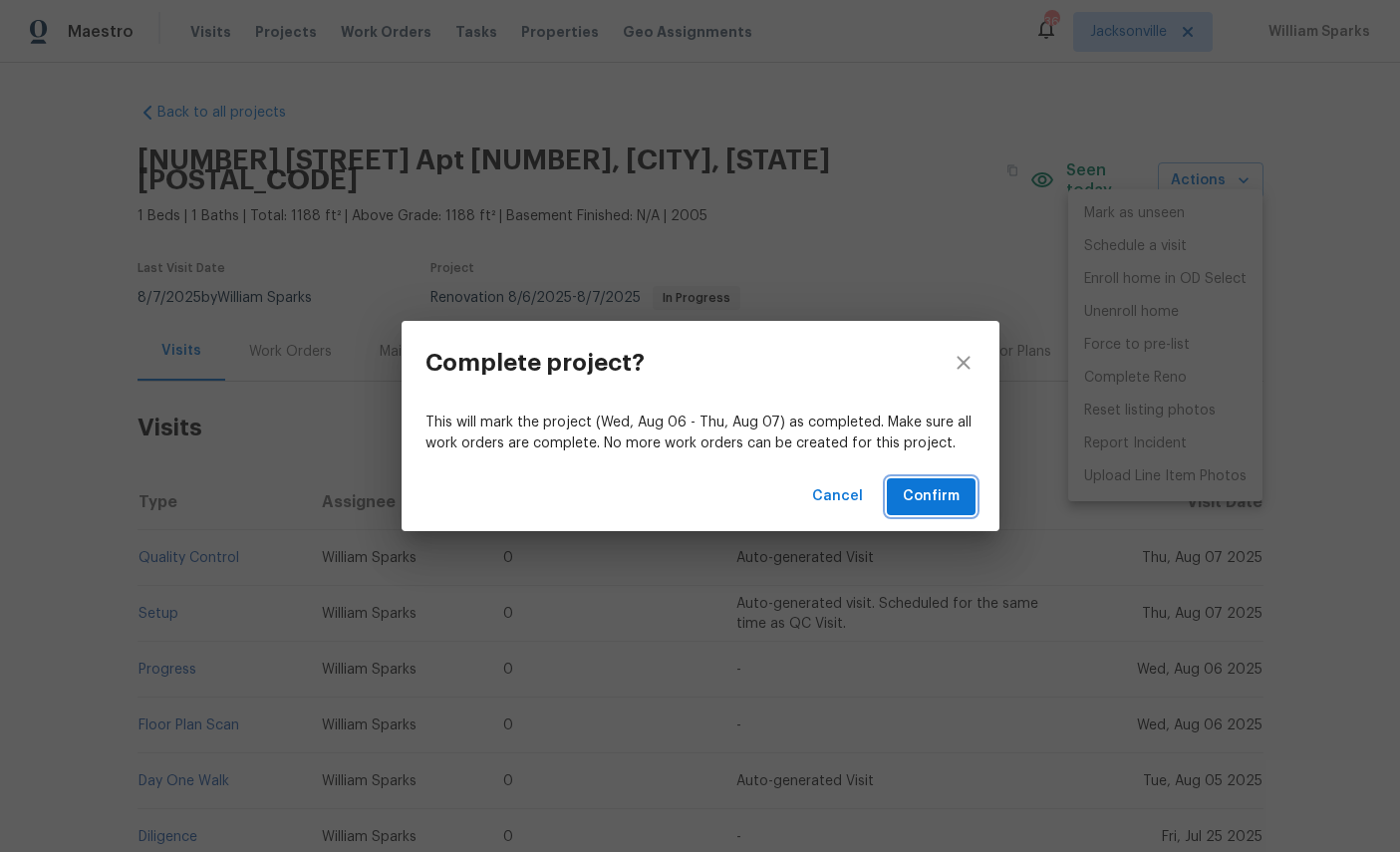 click on "Confirm" at bounding box center (931, 496) 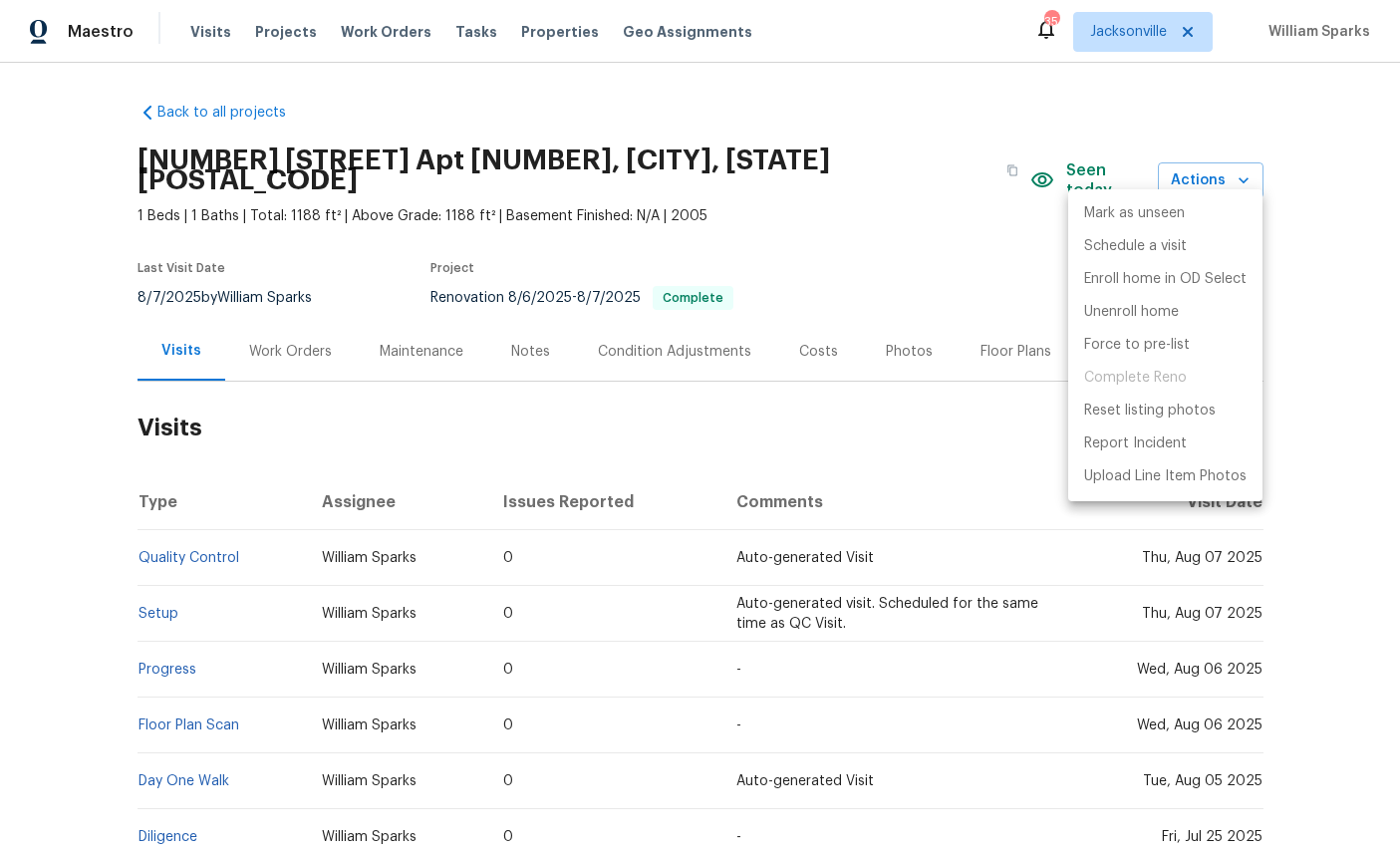 click at bounding box center (700, 426) 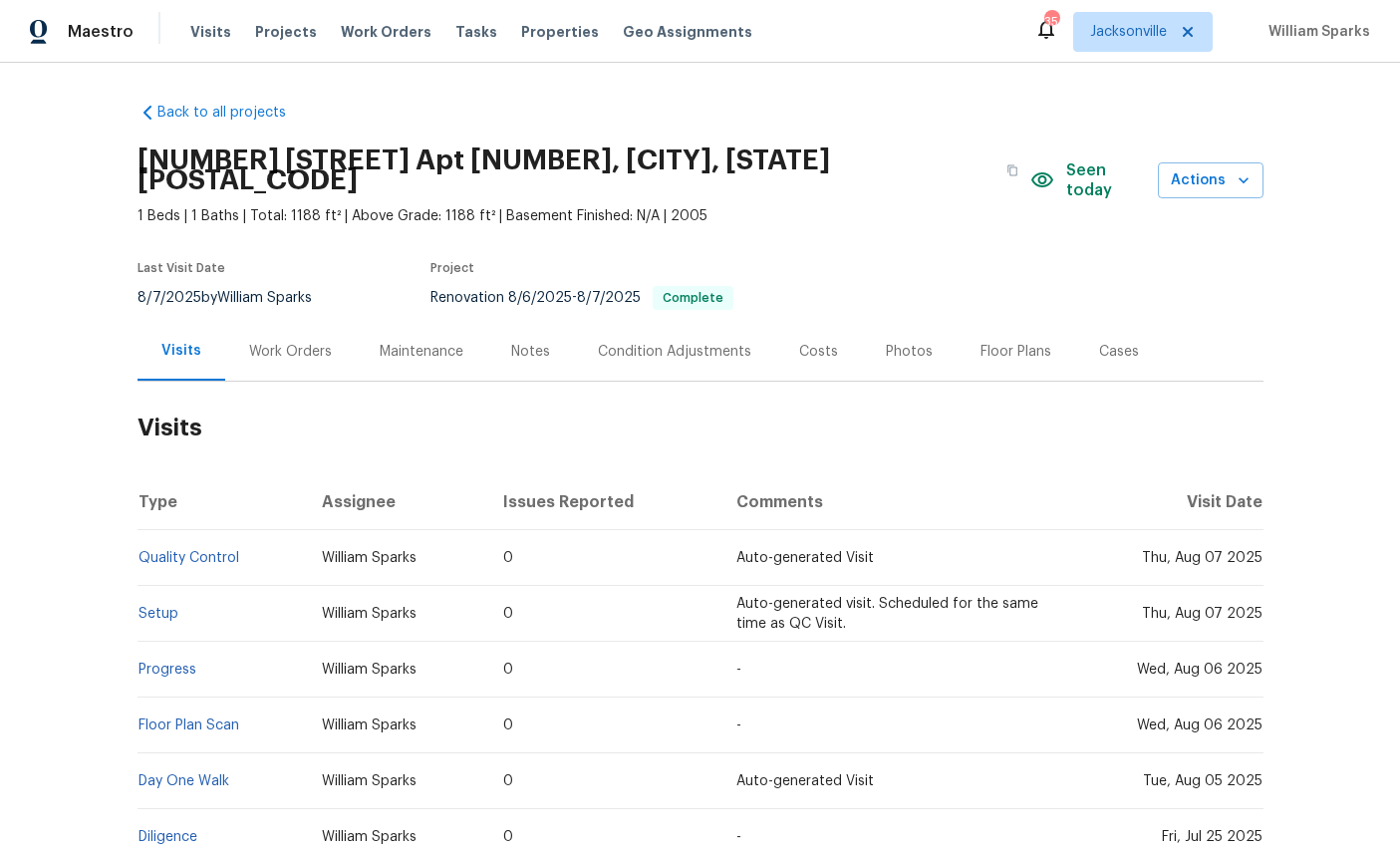 click on "Geo Assignments" at bounding box center [688, 32] 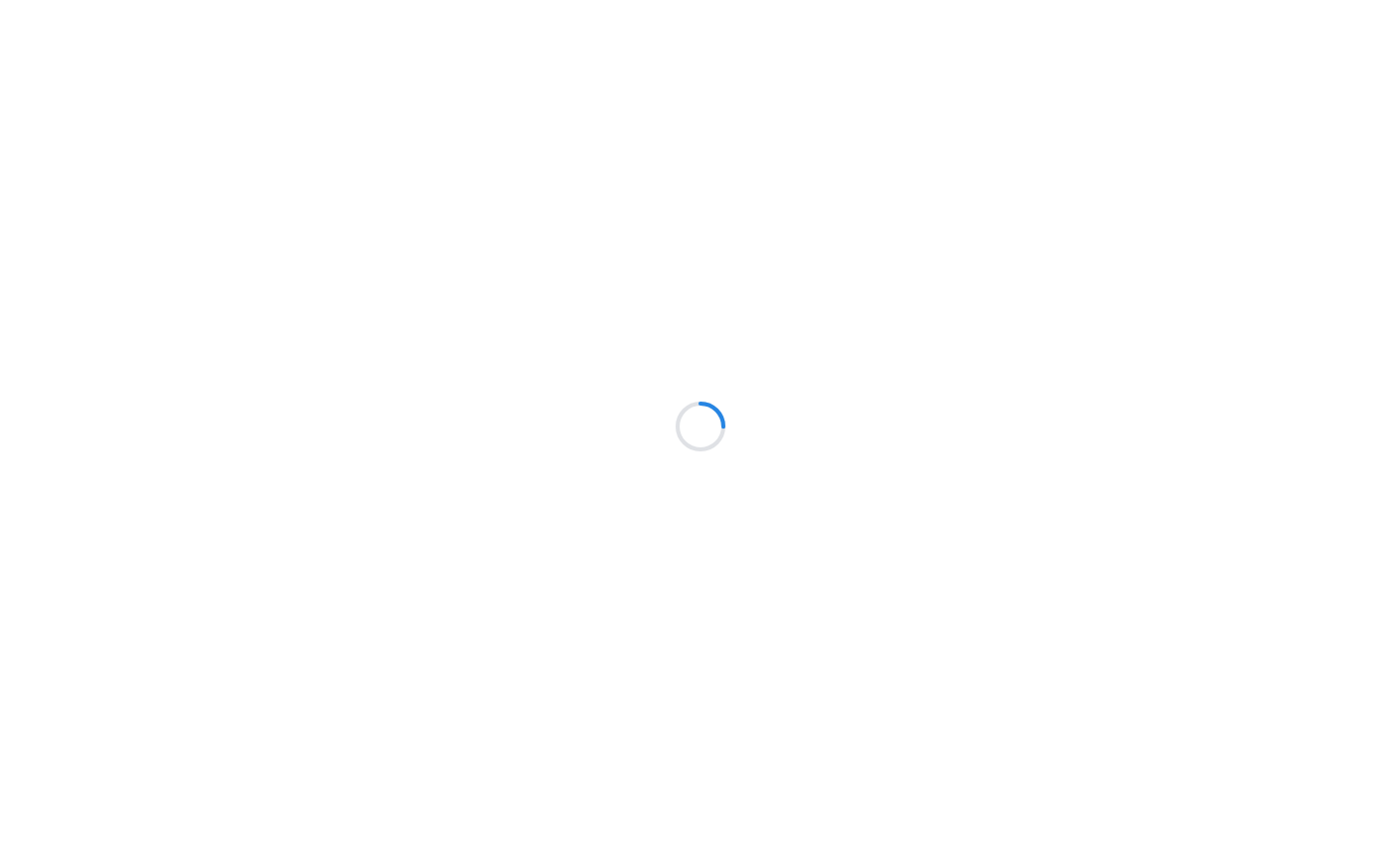 scroll, scrollTop: 0, scrollLeft: 0, axis: both 